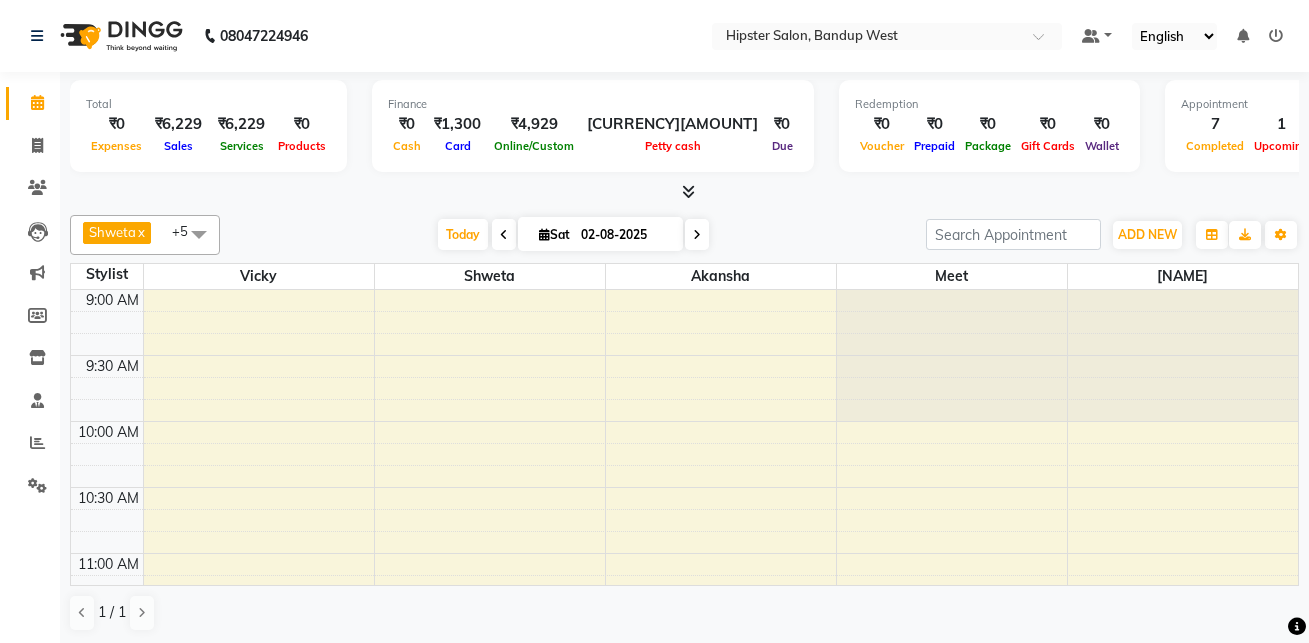 click on "[NAME], [CODE], [TIME], [SERVICE]" at bounding box center [312, 1450] 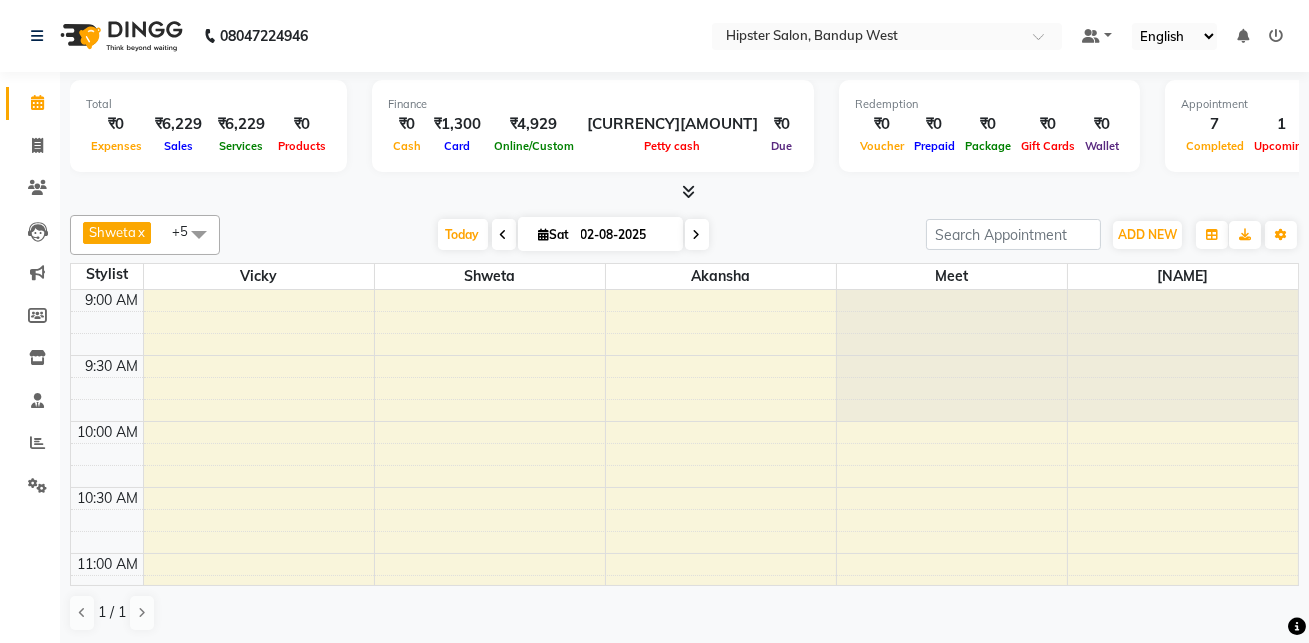 select on "7" 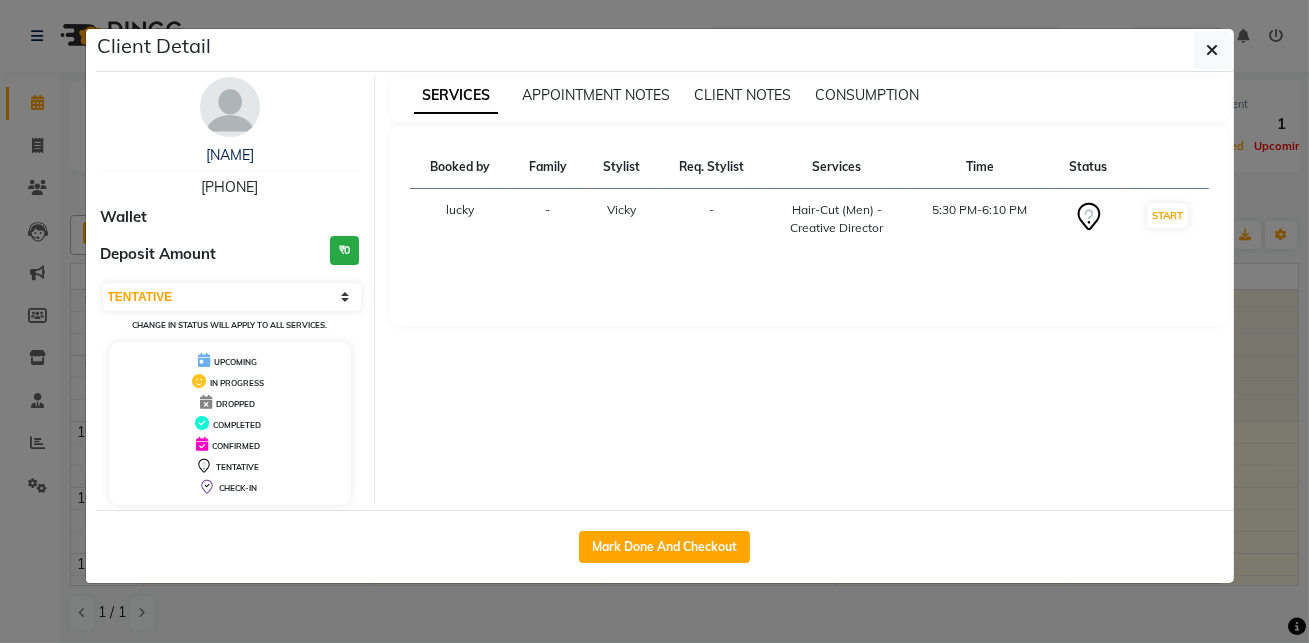 scroll, scrollTop: 0, scrollLeft: 0, axis: both 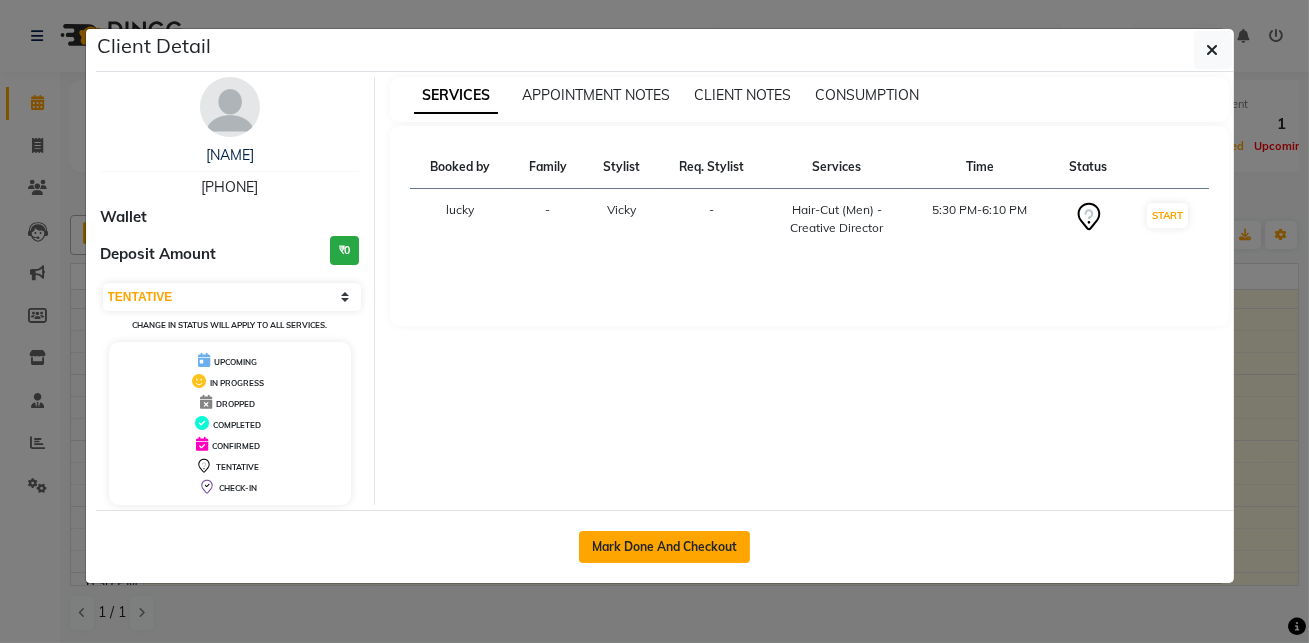 click on "Mark Done And Checkout" 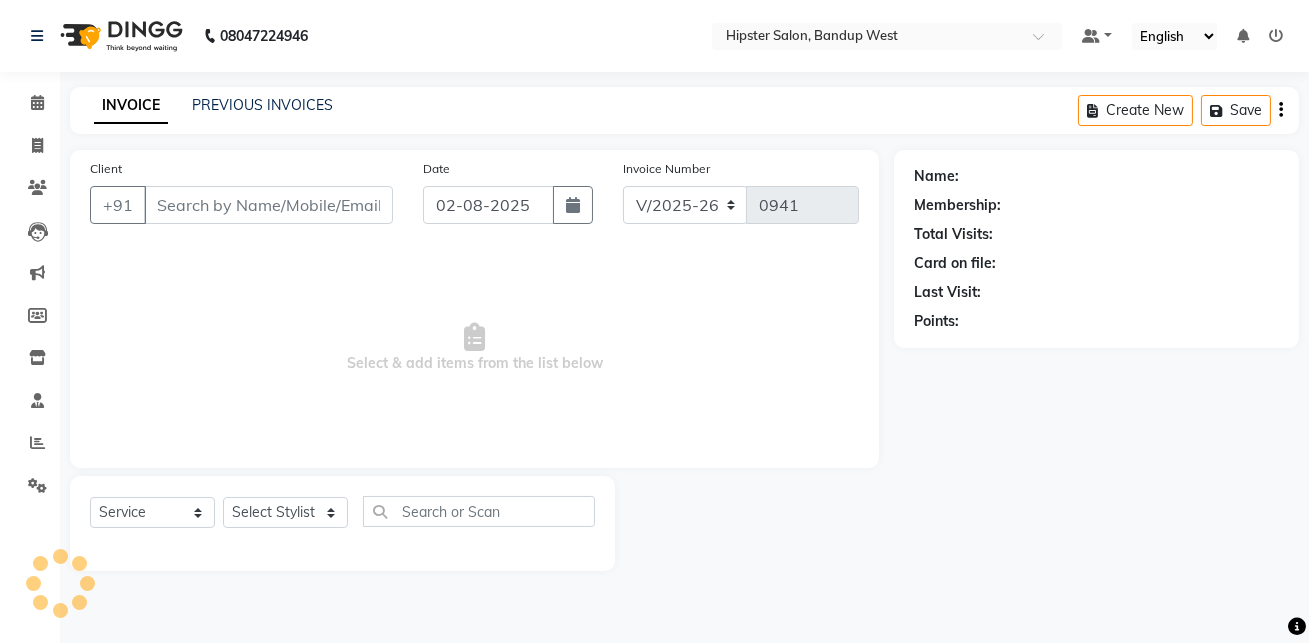 scroll, scrollTop: 0, scrollLeft: 0, axis: both 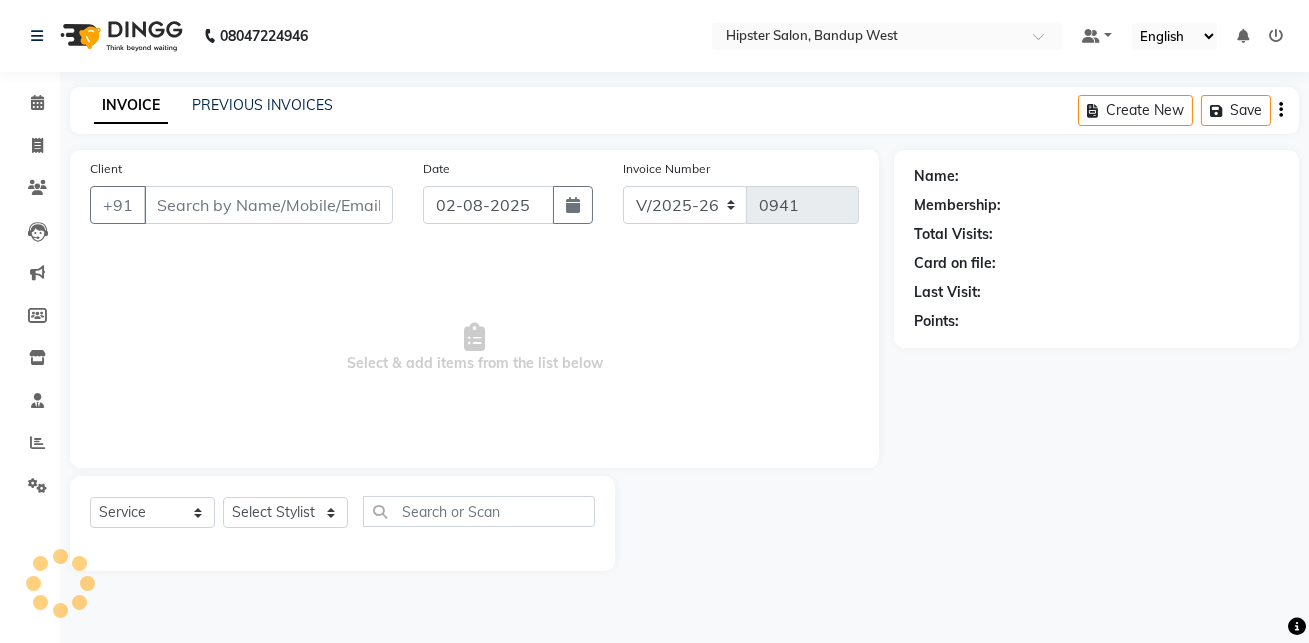 type on "[PHONE]" 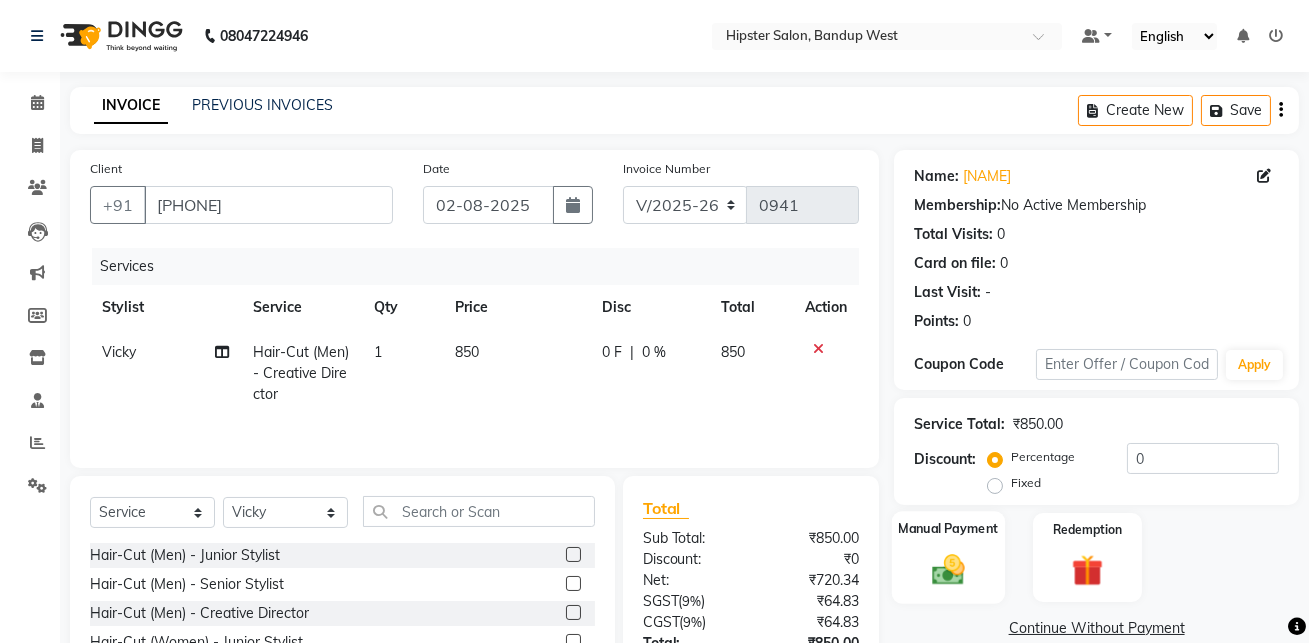 click 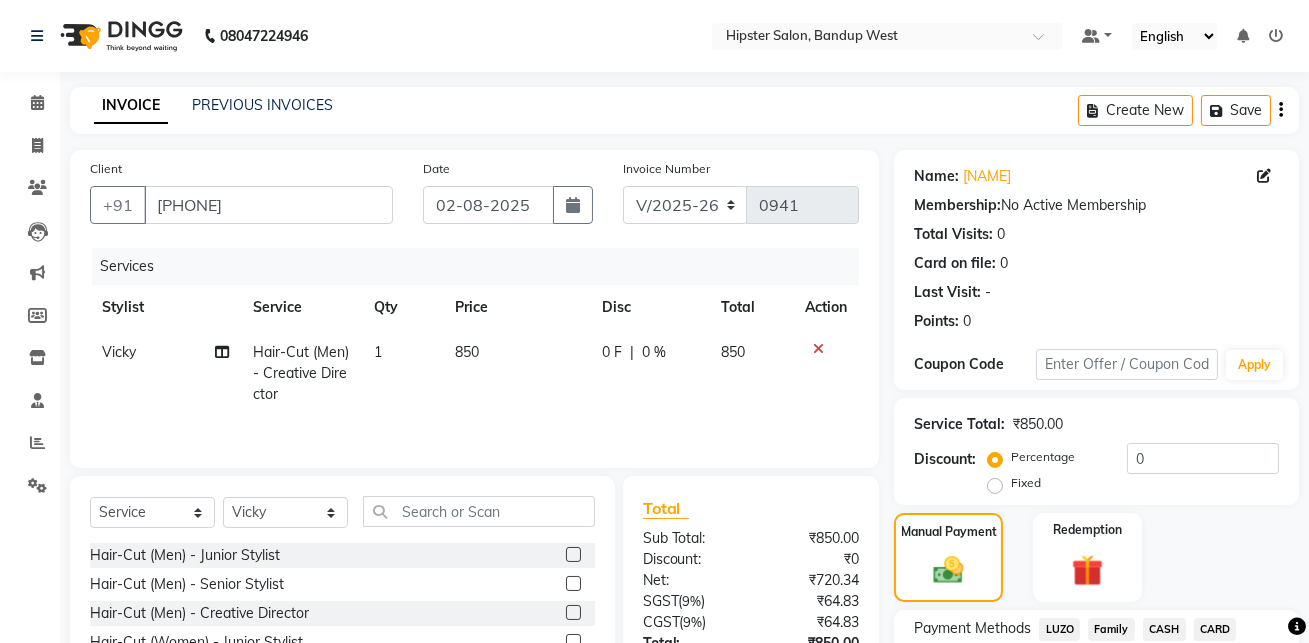 scroll, scrollTop: 159, scrollLeft: 0, axis: vertical 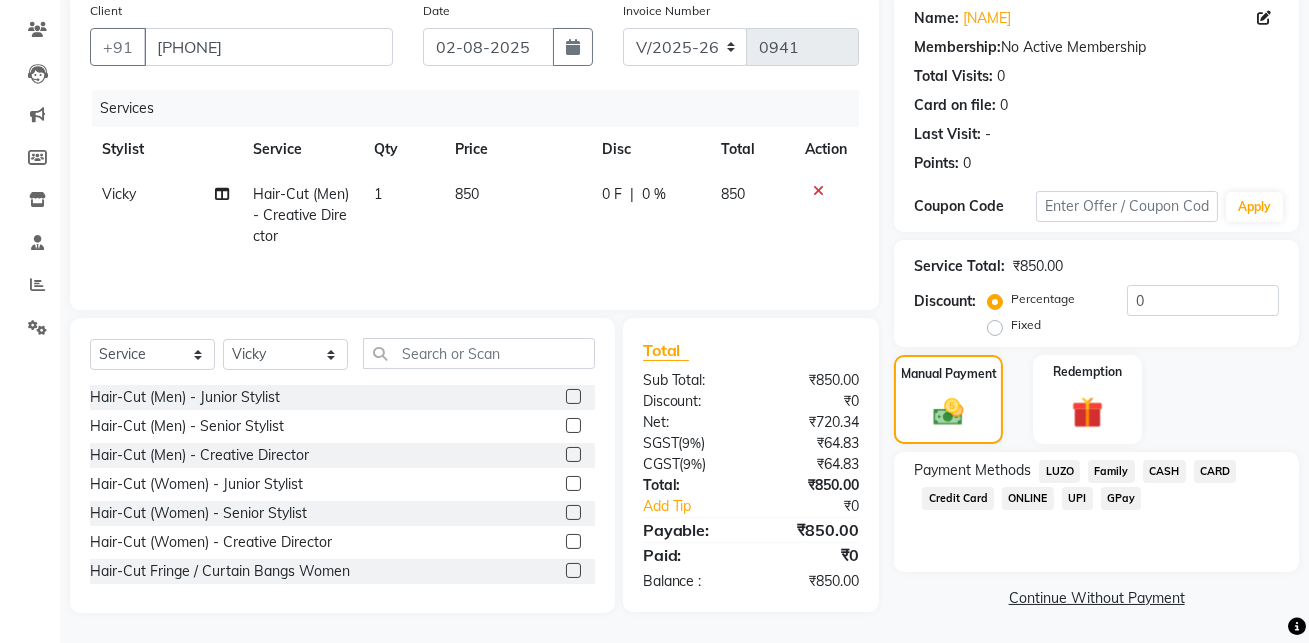 click on "CARD" 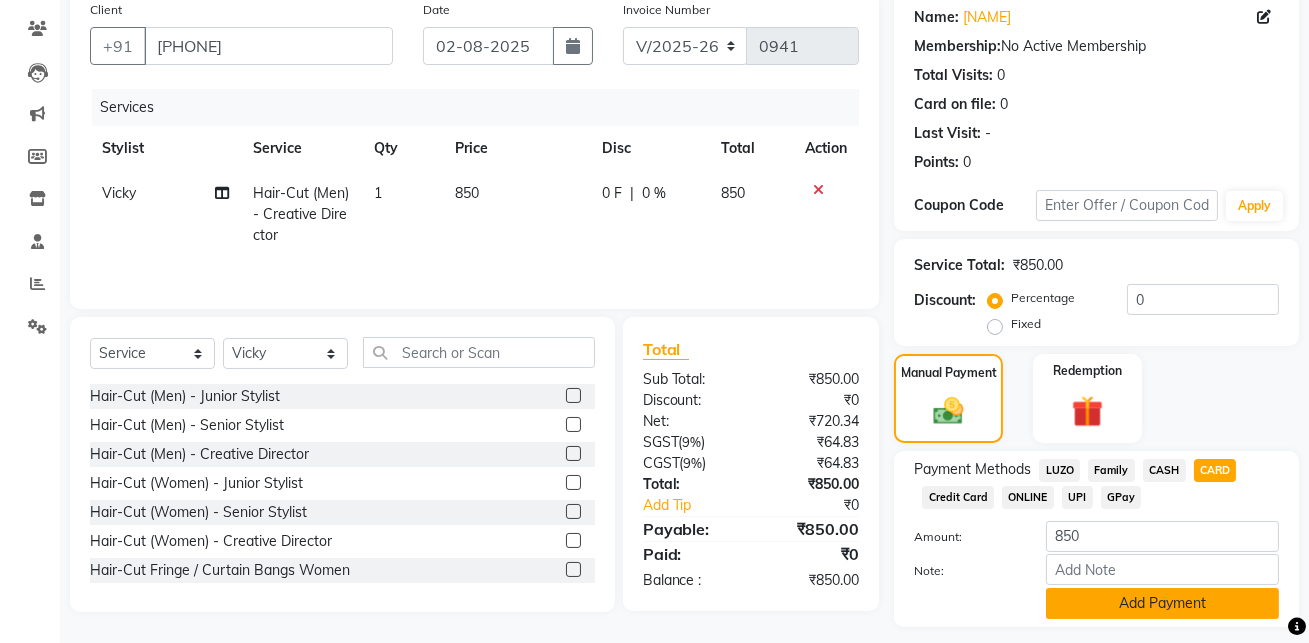scroll, scrollTop: 214, scrollLeft: 0, axis: vertical 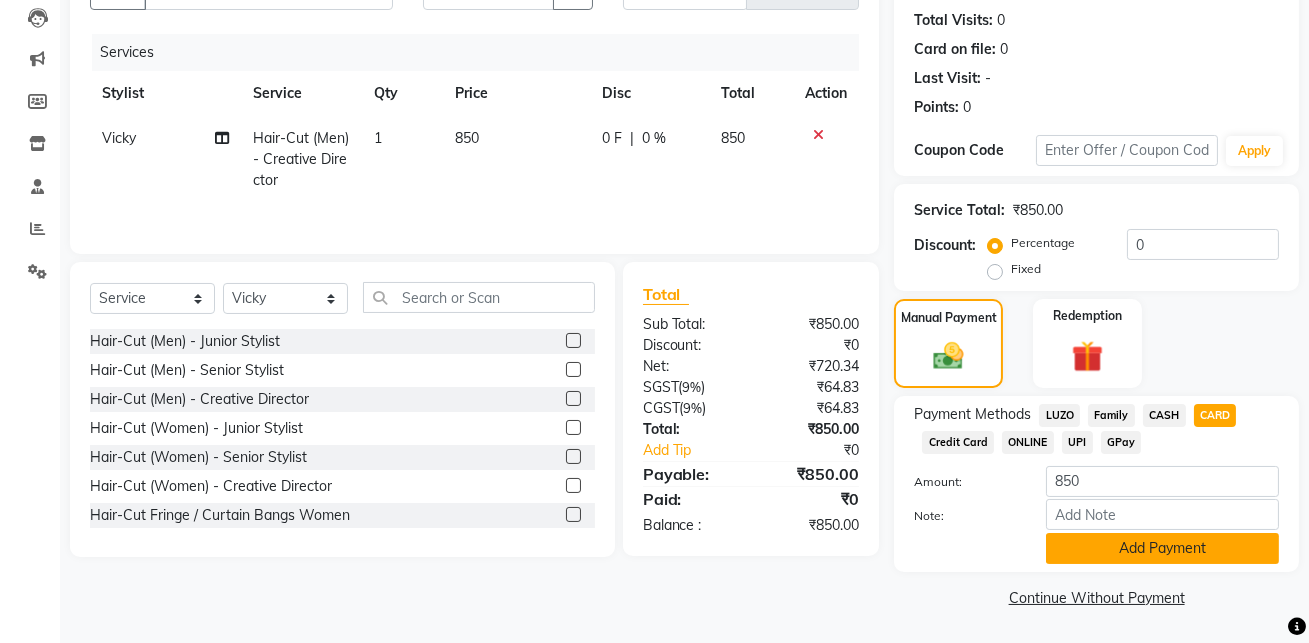 click on "Add Payment" 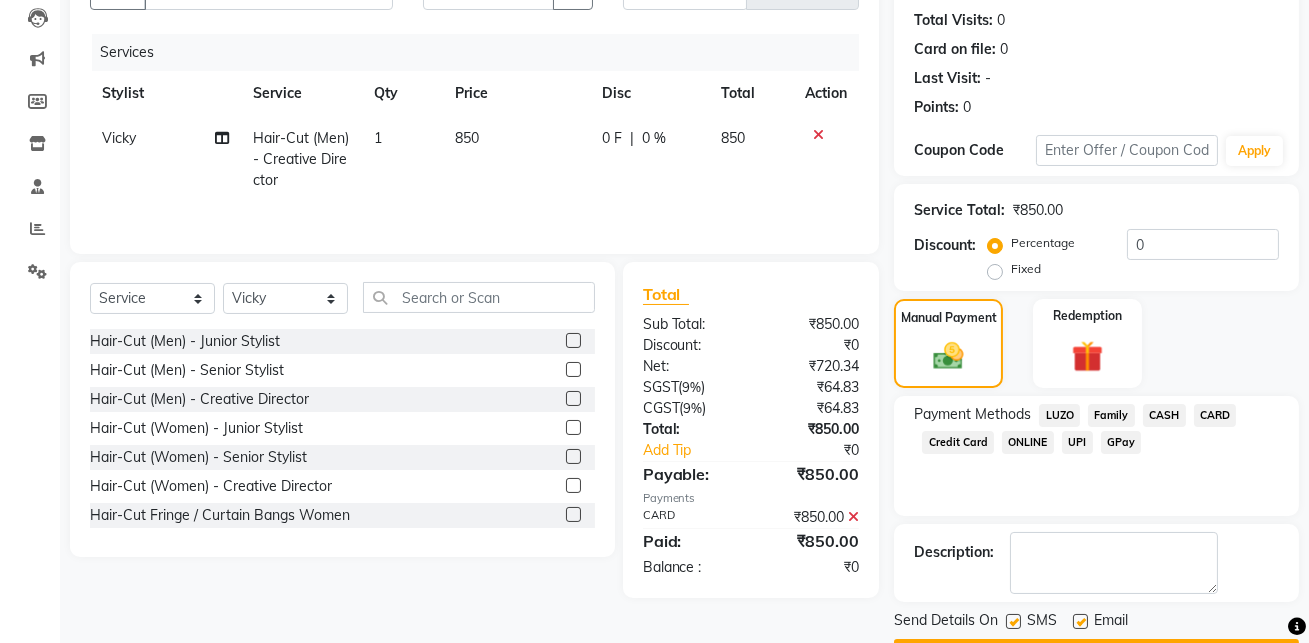 scroll, scrollTop: 270, scrollLeft: 0, axis: vertical 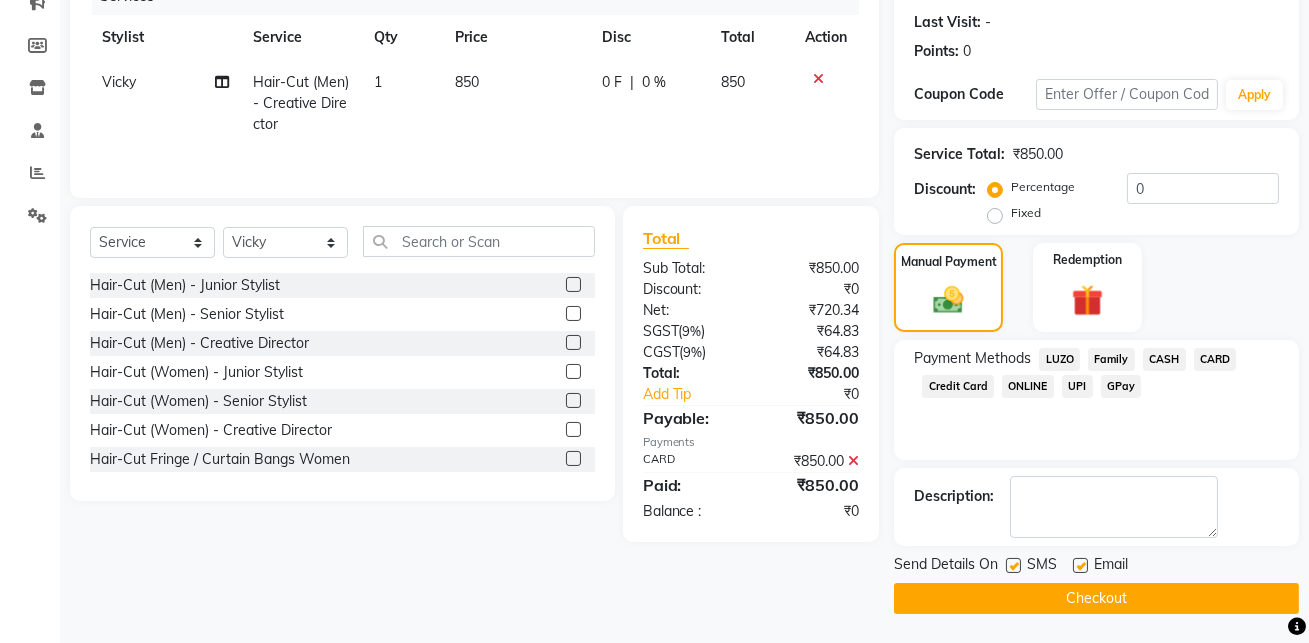 click on "Checkout" 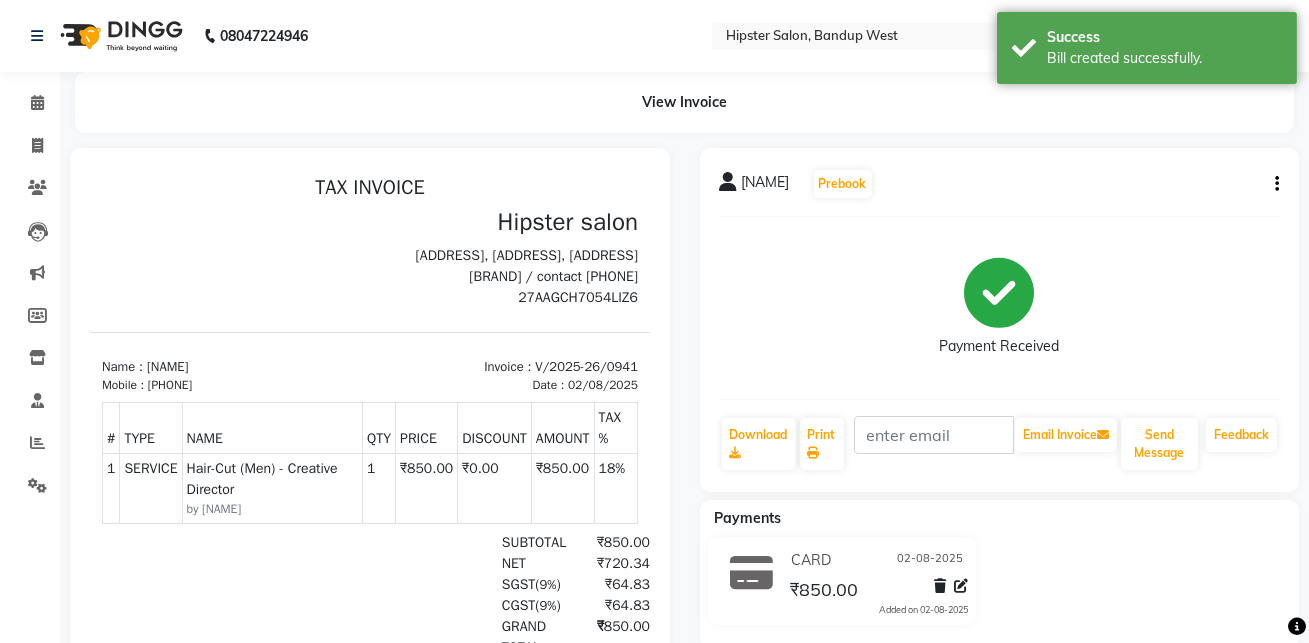 scroll, scrollTop: 0, scrollLeft: 0, axis: both 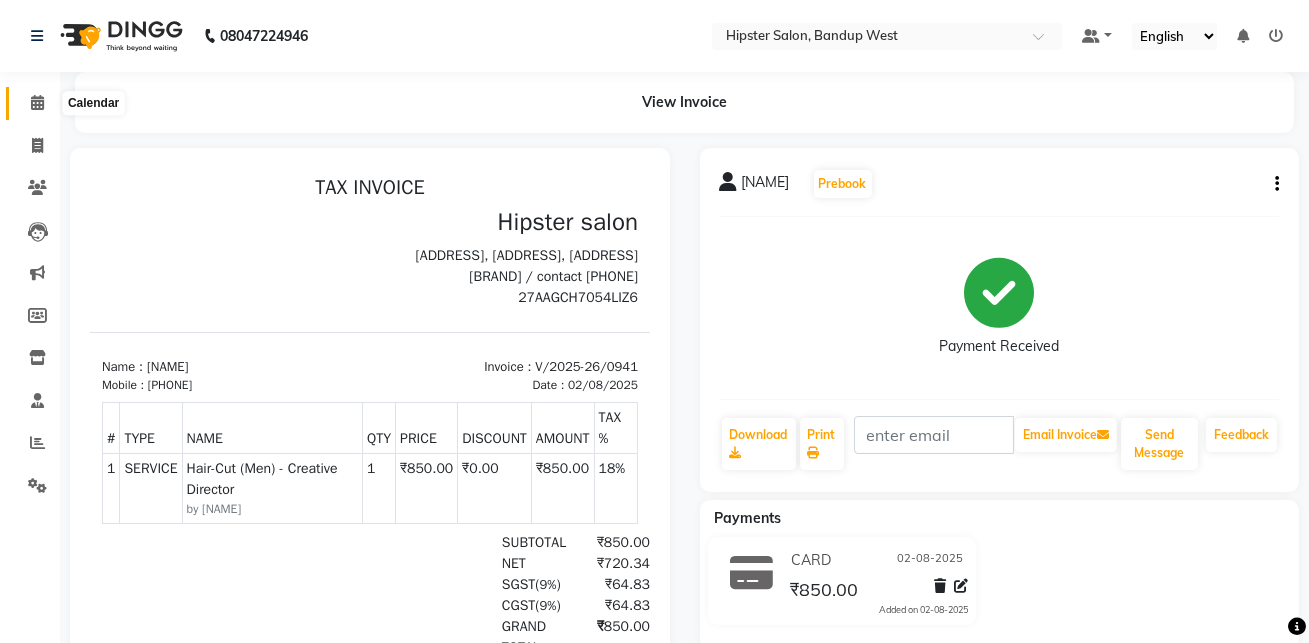click 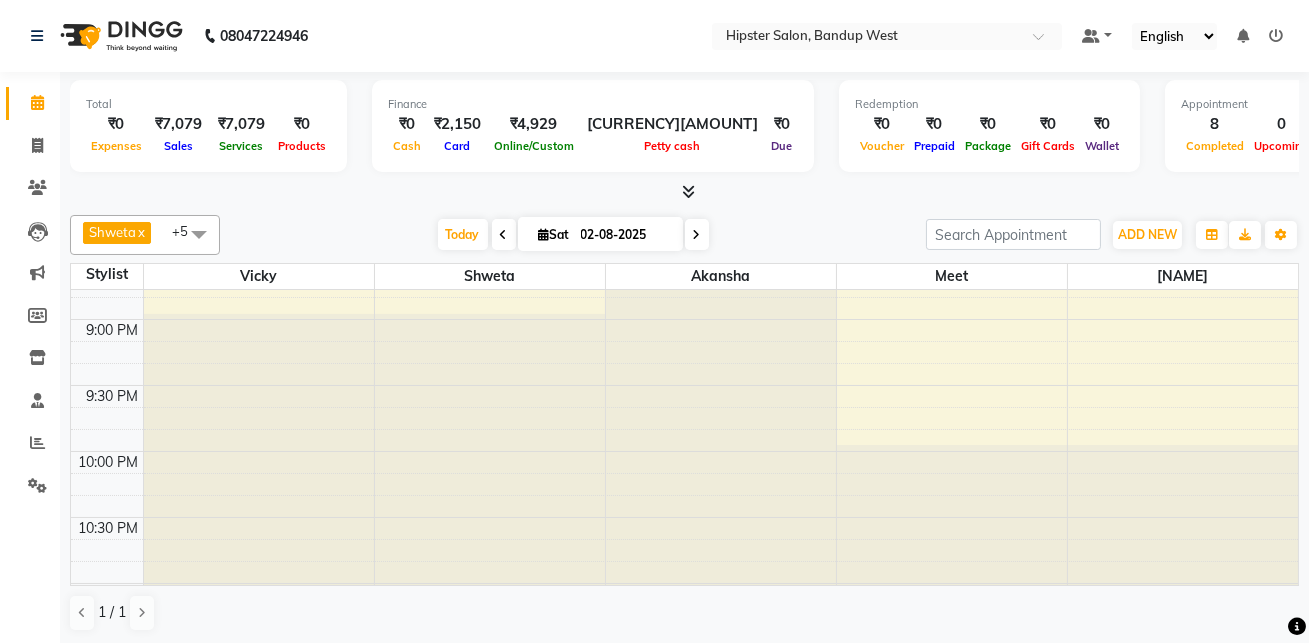 scroll, scrollTop: 1667, scrollLeft: 0, axis: vertical 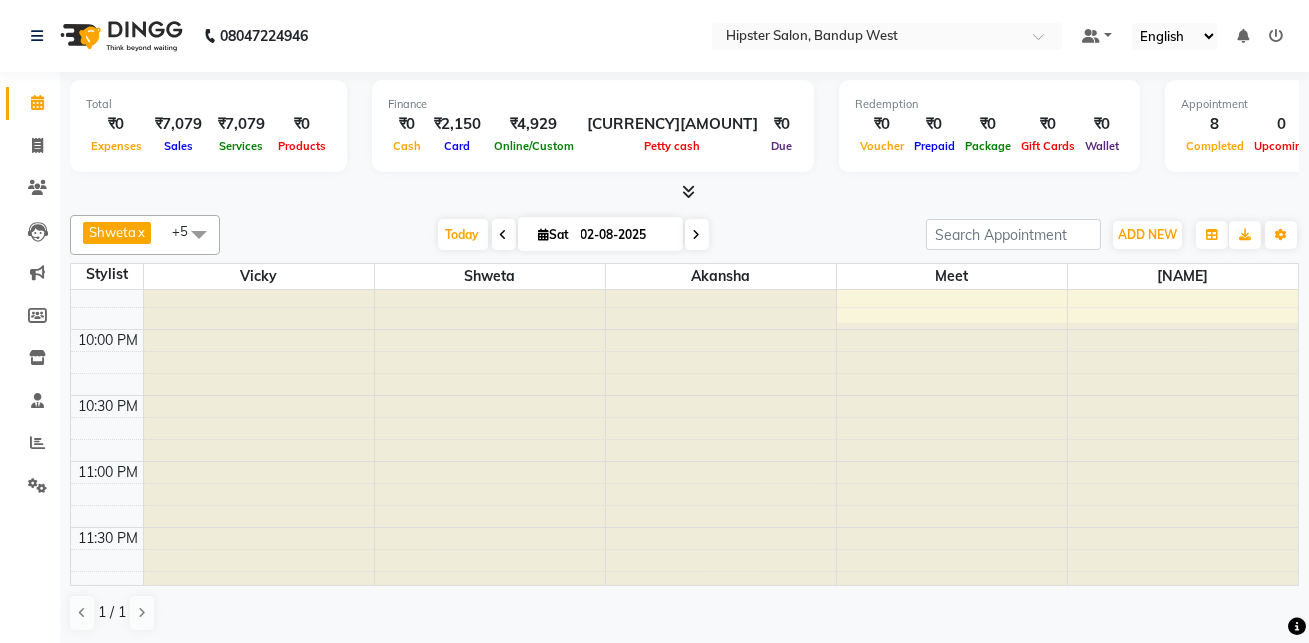 click at bounding box center [259, -1386] 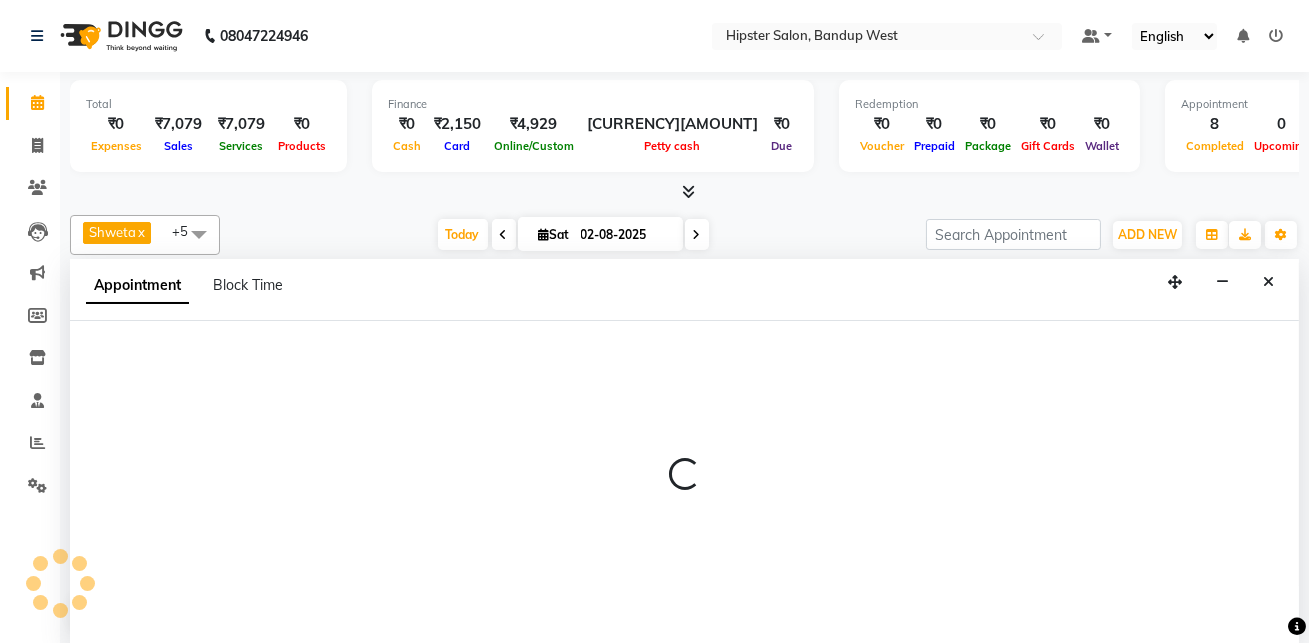 select on "52835" 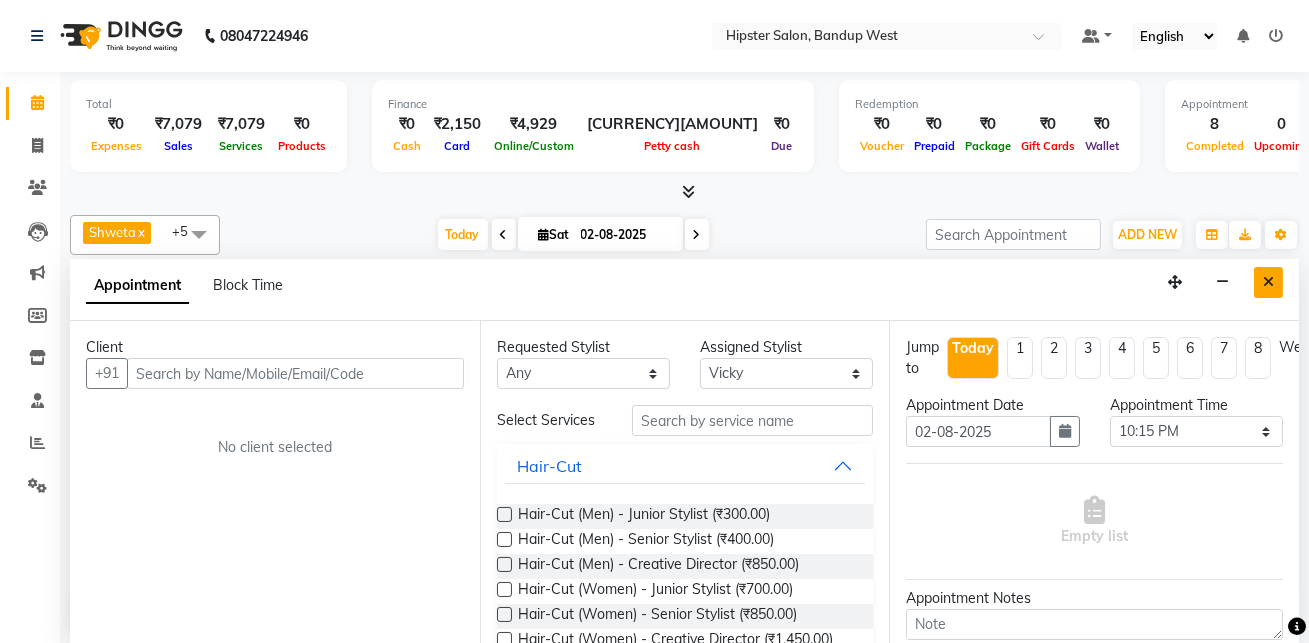 click at bounding box center [1268, 282] 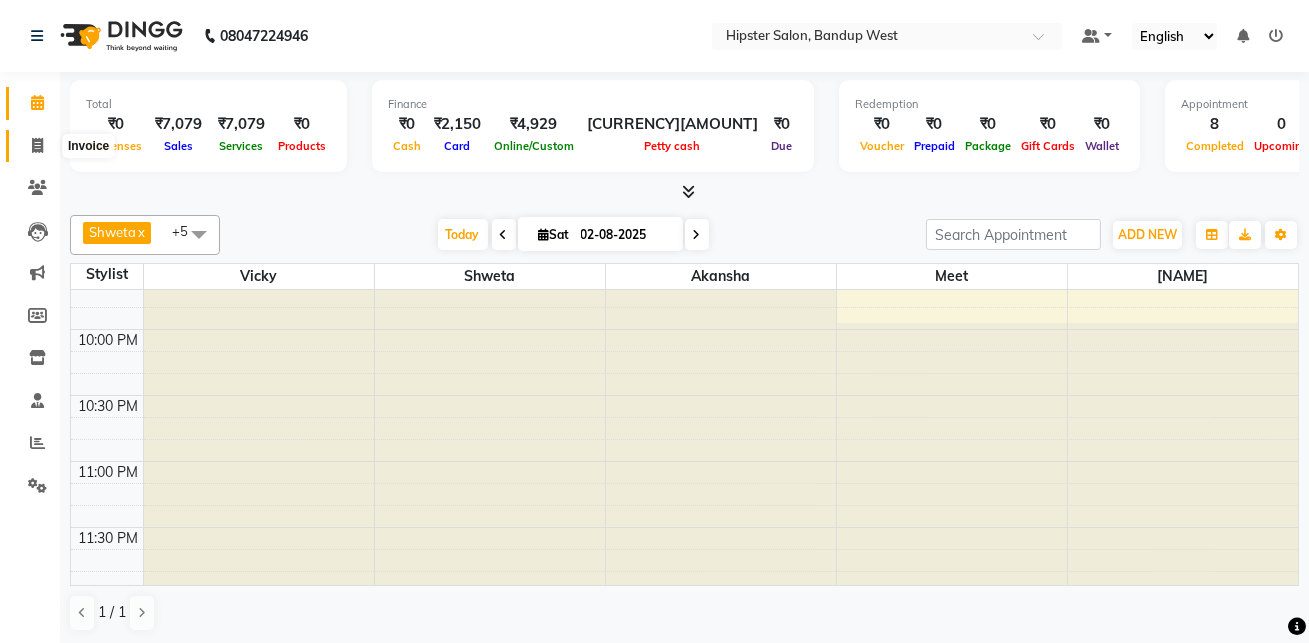 click 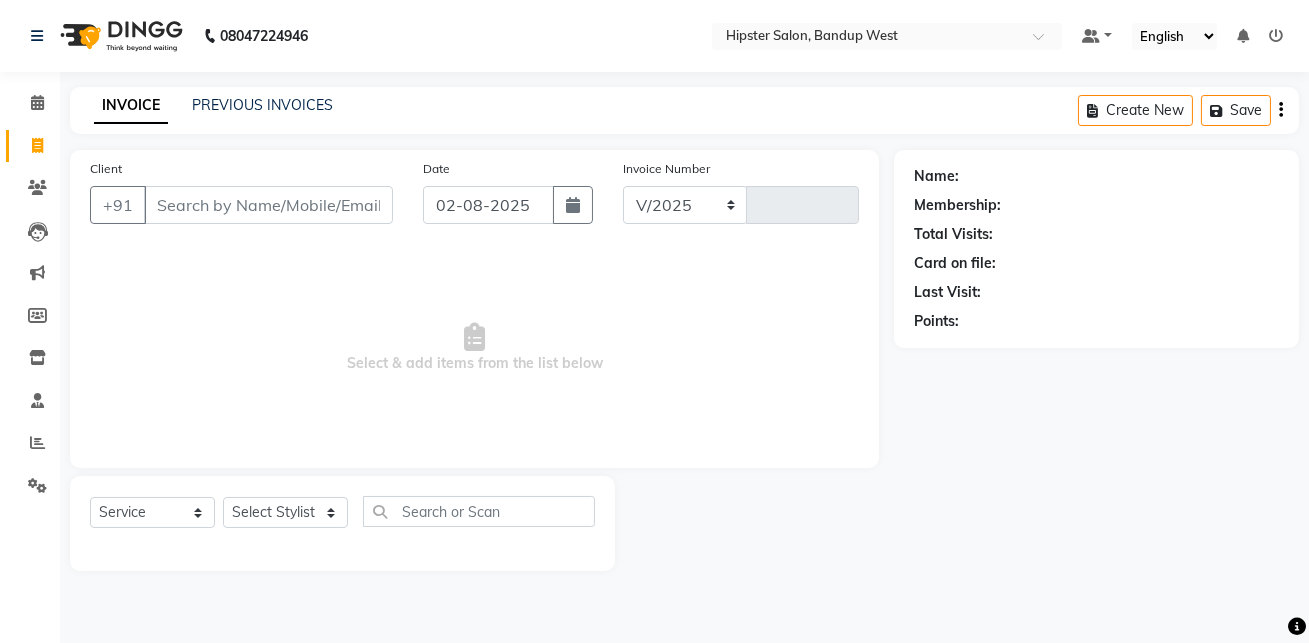 select on "6746" 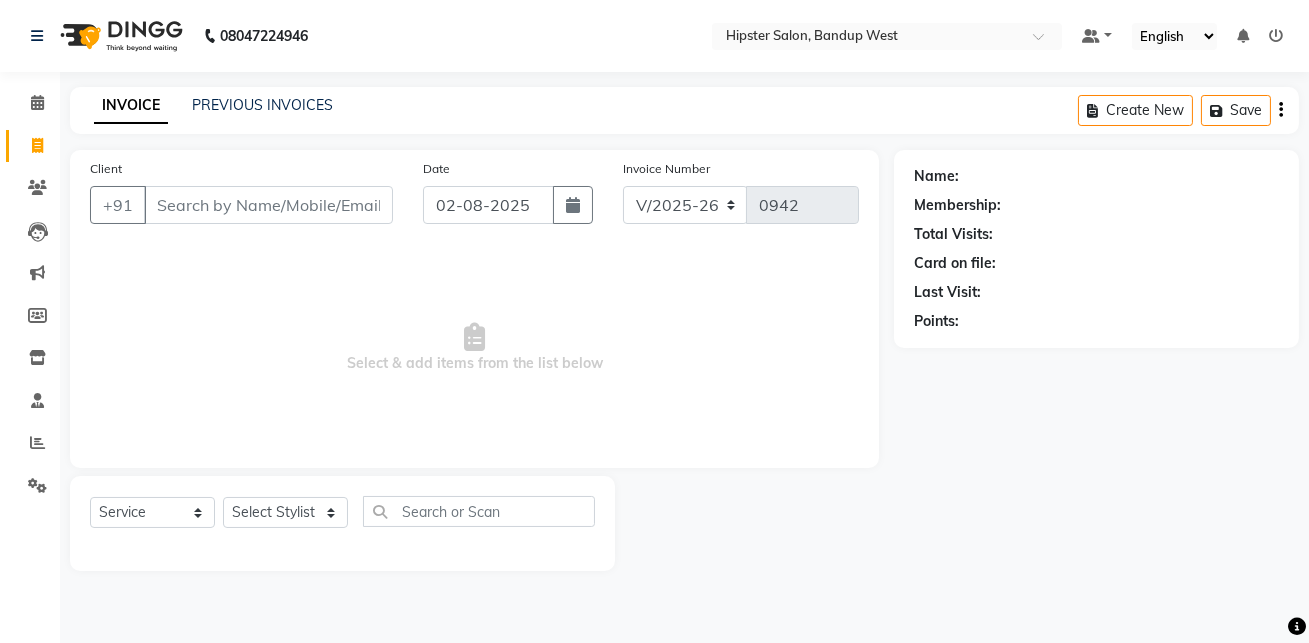 scroll, scrollTop: 0, scrollLeft: 0, axis: both 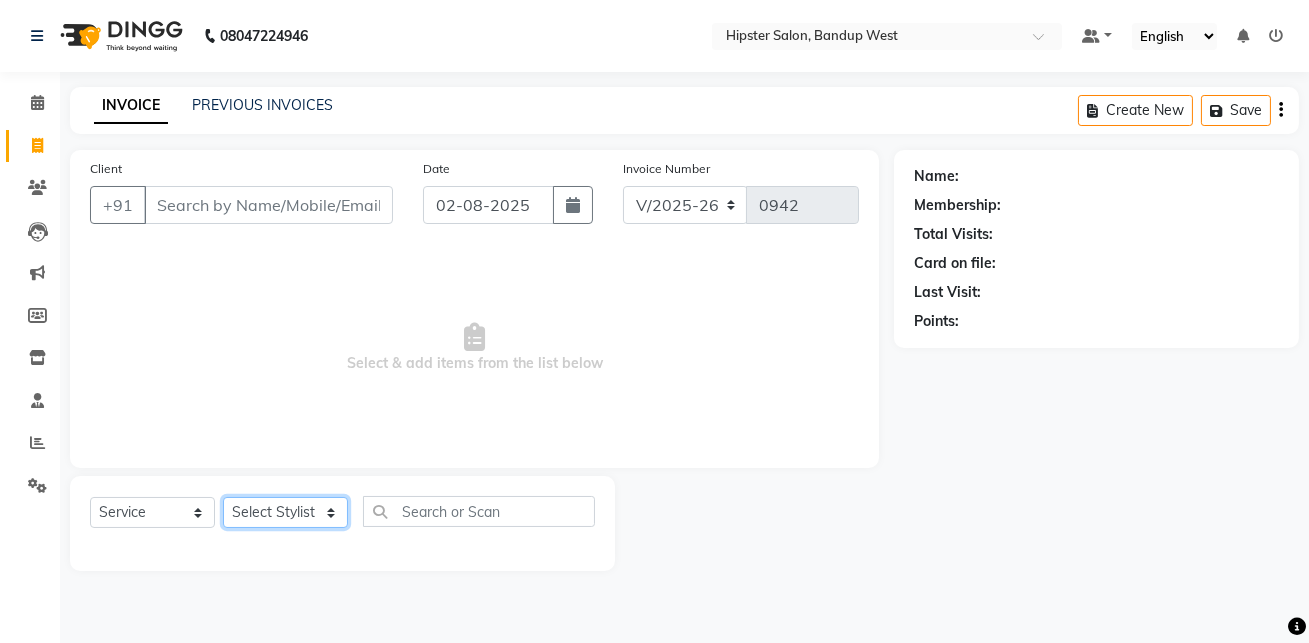 click on "Select Stylist [NAME] [NAME] [NAME] [NAME] [NAME] [NAME] [NAME] [NAME] [NAME] [NAME] [NAME] [NAME] [NAME] [NAME] [NAME] [NAME] [NAME] [NAME] [NAME] [NAME]" 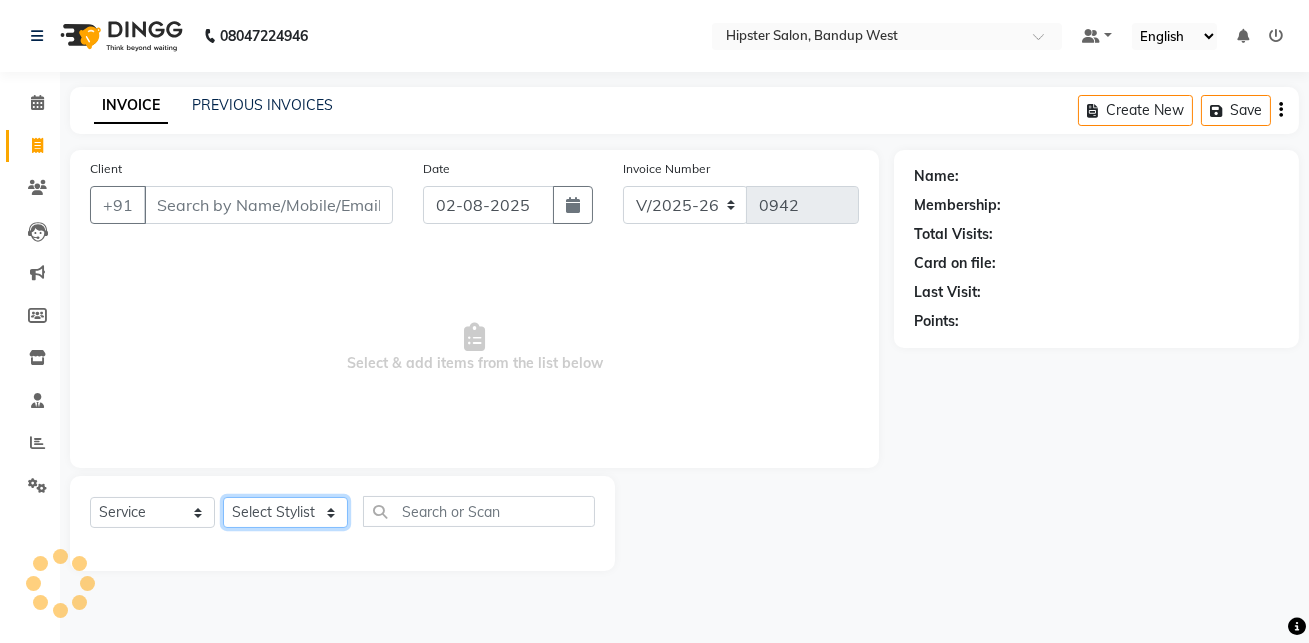 select on "52835" 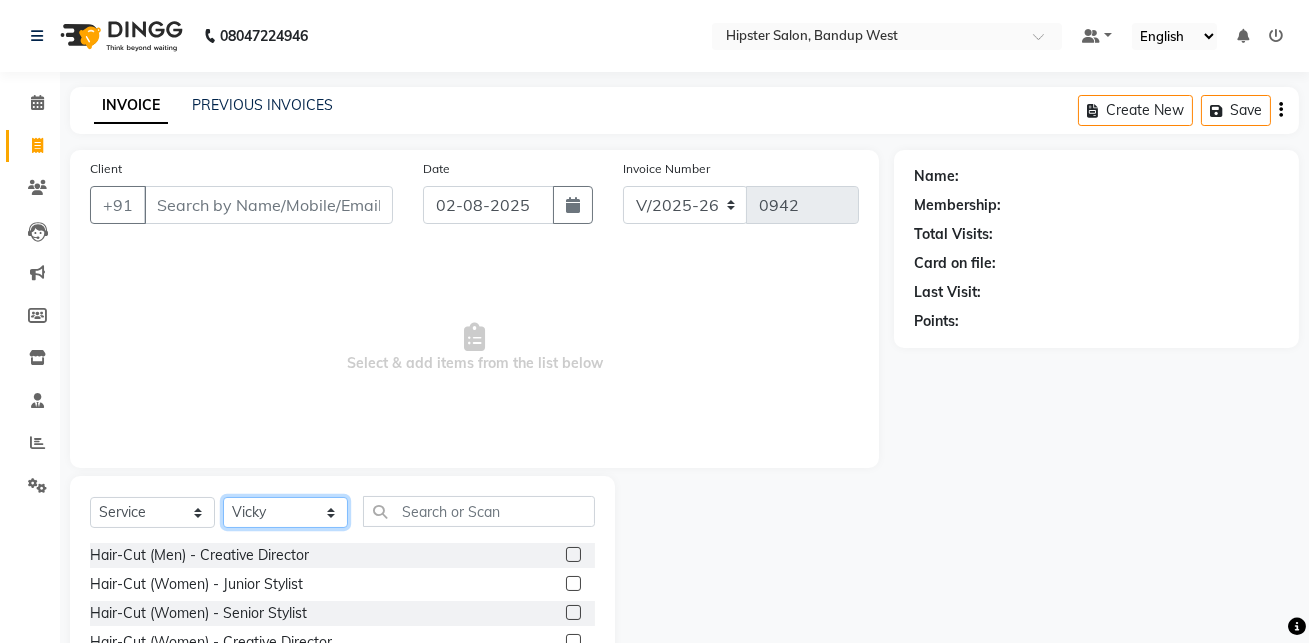 scroll, scrollTop: 59, scrollLeft: 0, axis: vertical 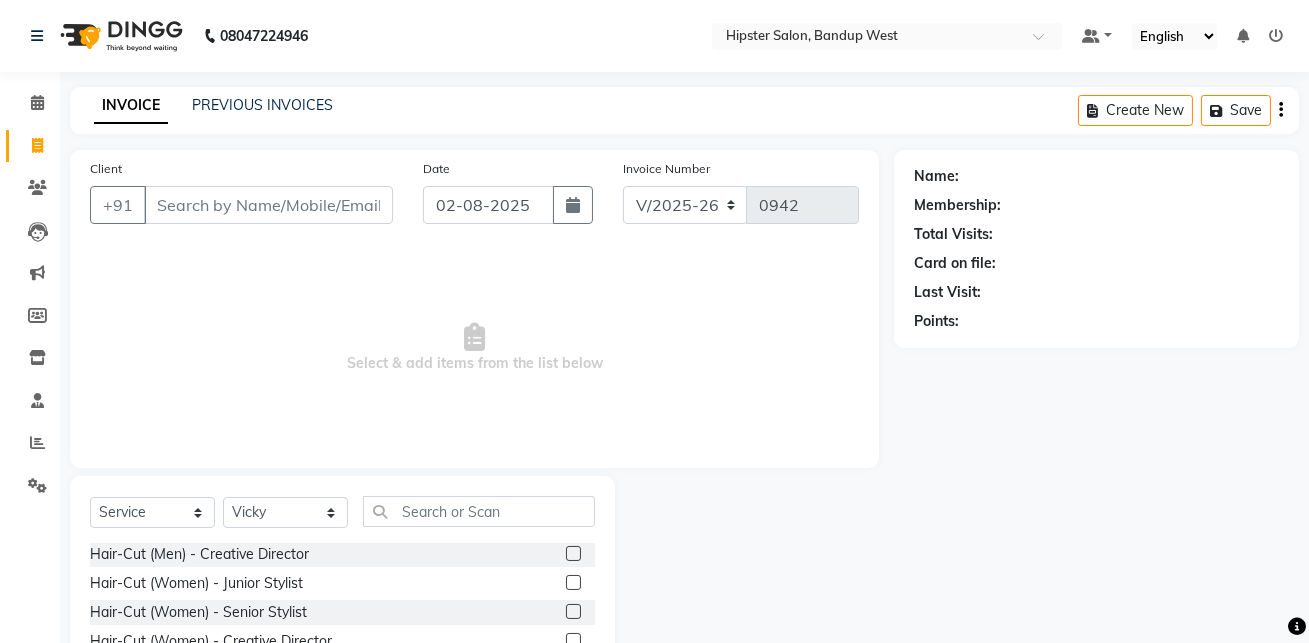click 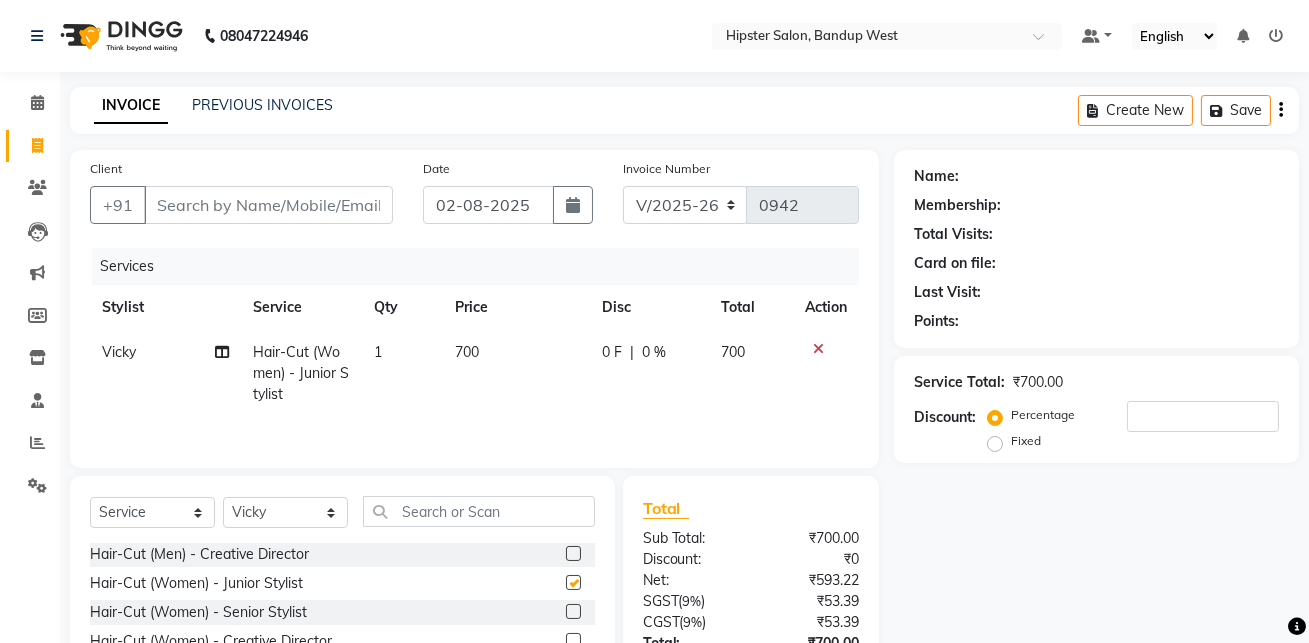 checkbox on "false" 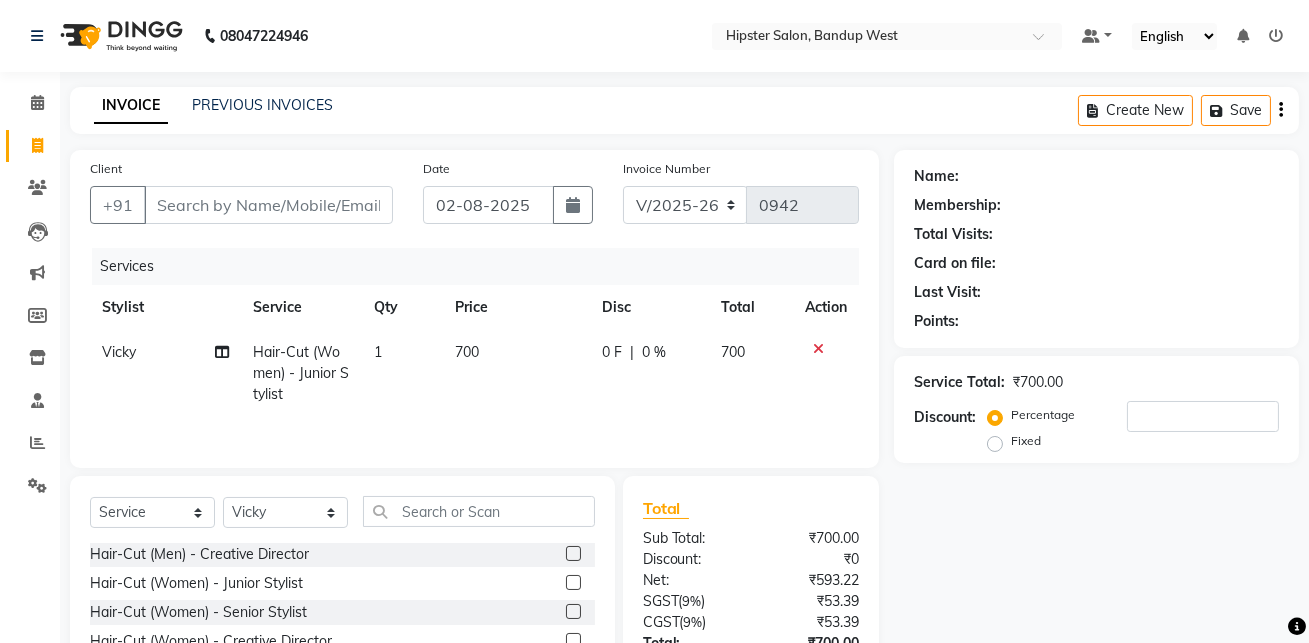 click on "700" 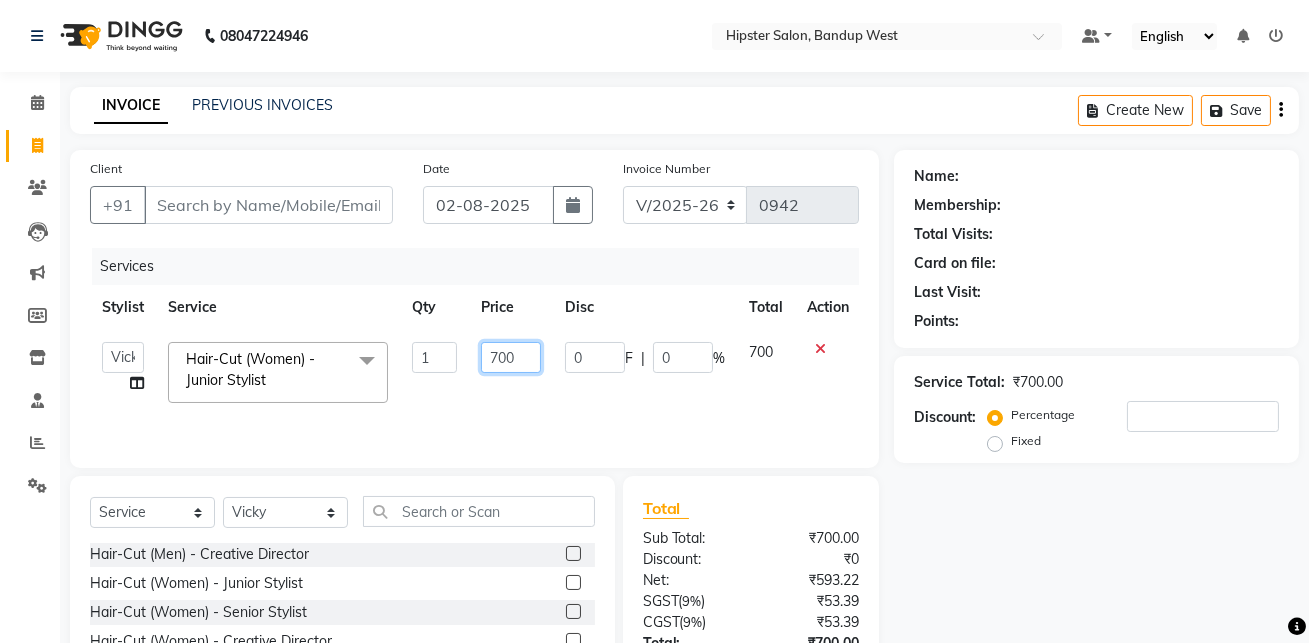 click on "700" 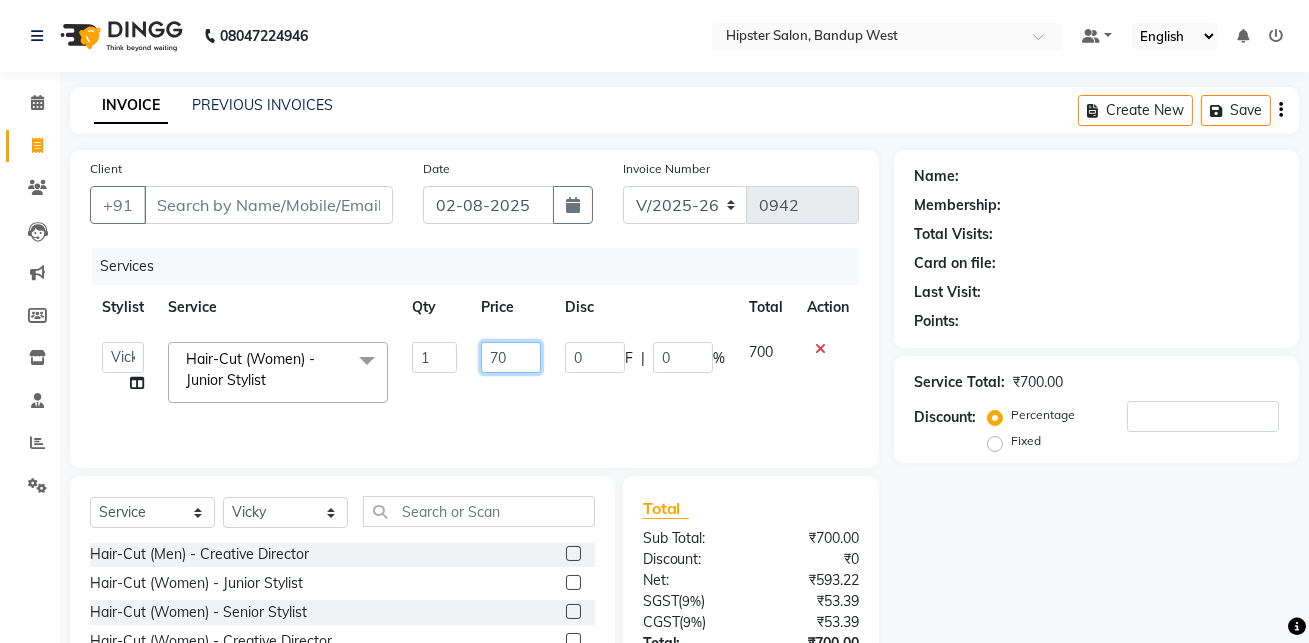 type on "7" 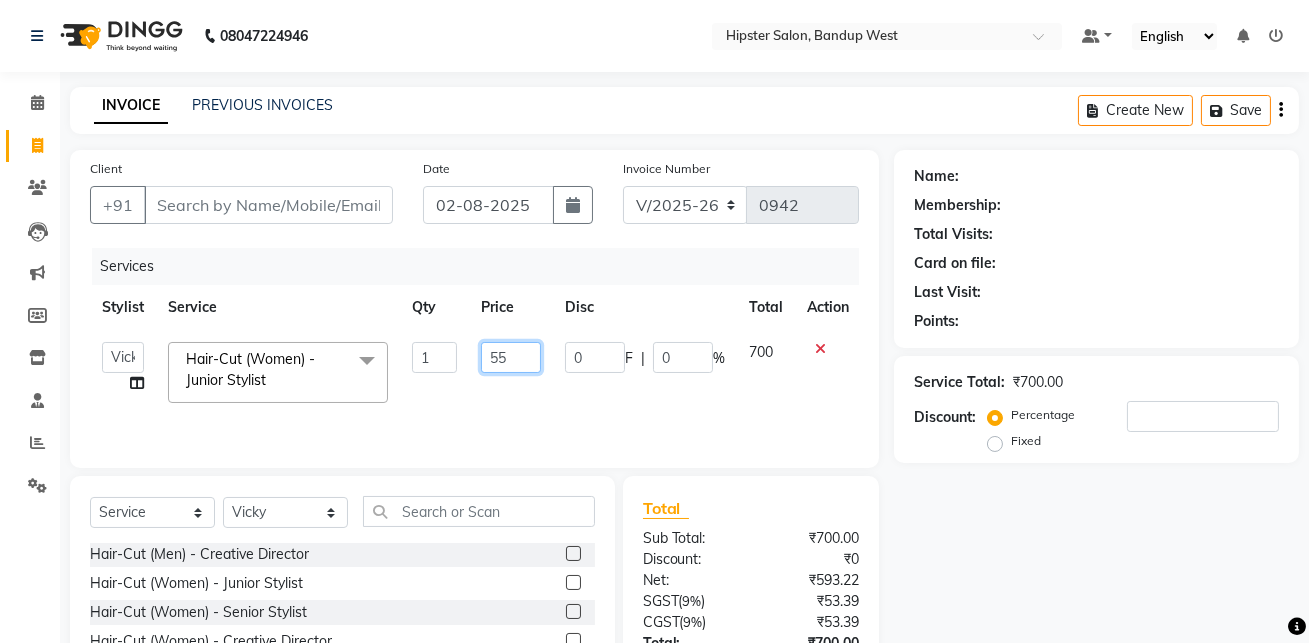 type on "550" 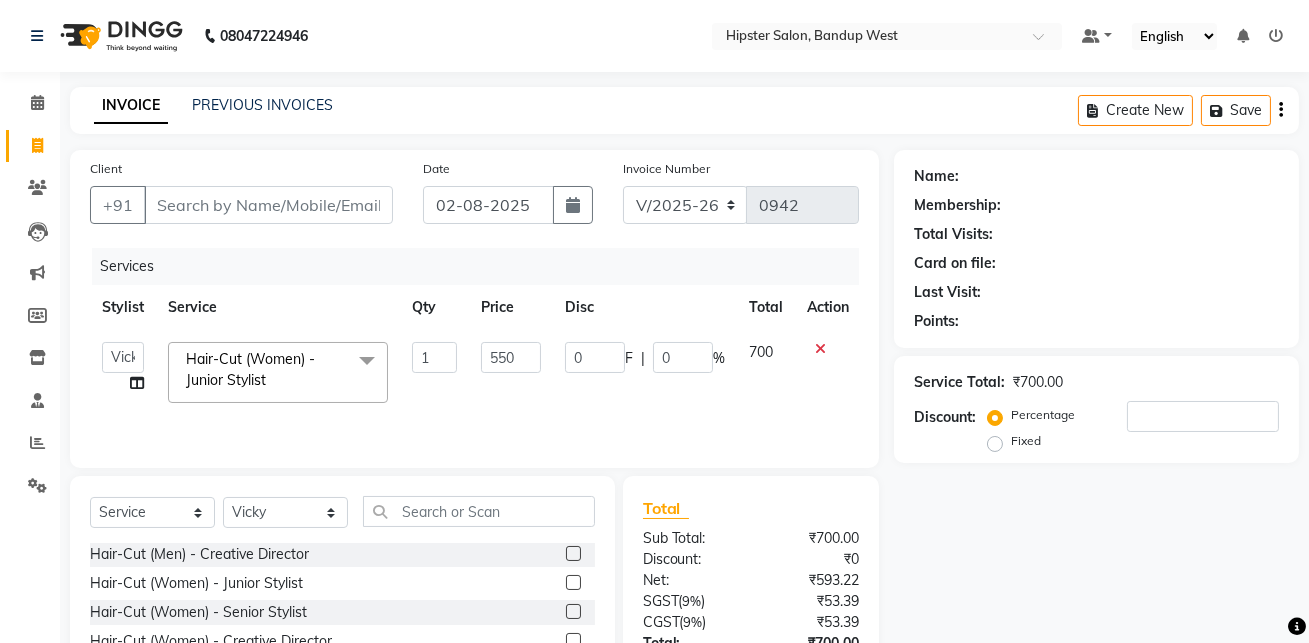 click on "Name: Membership: Total Visits: Card on file: Last Visit:  Points:  Service Total:  ₹700.00  Discount:  Percentage   Fixed" 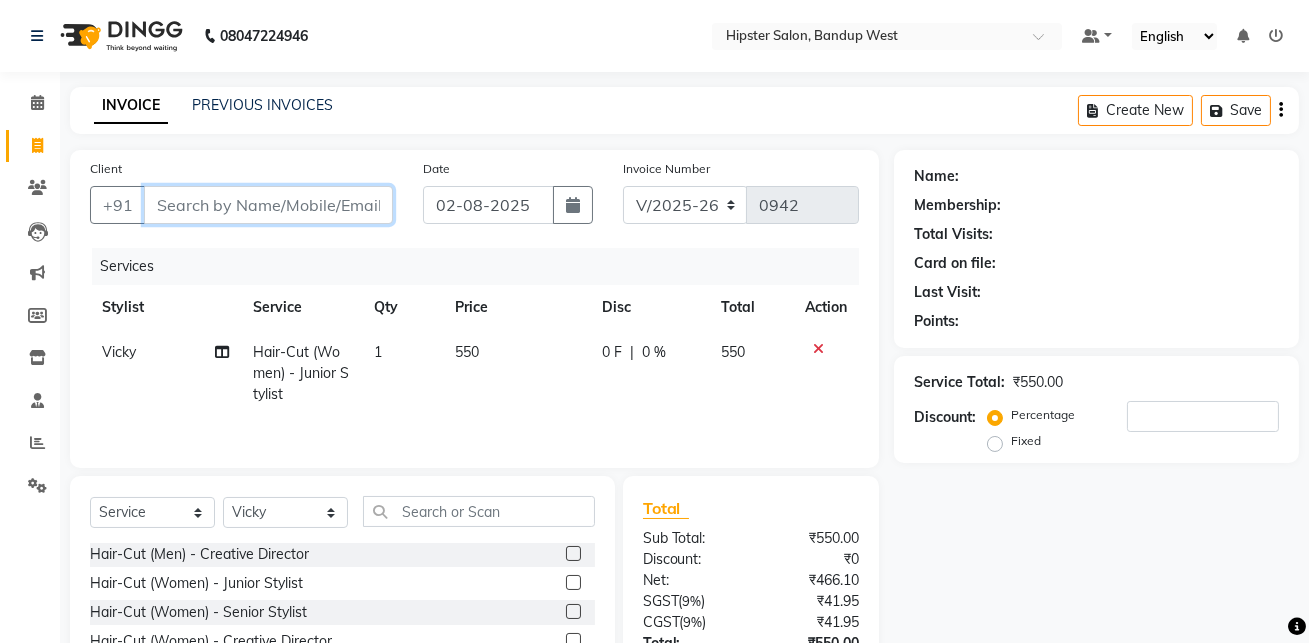 click on "Client" at bounding box center (268, 205) 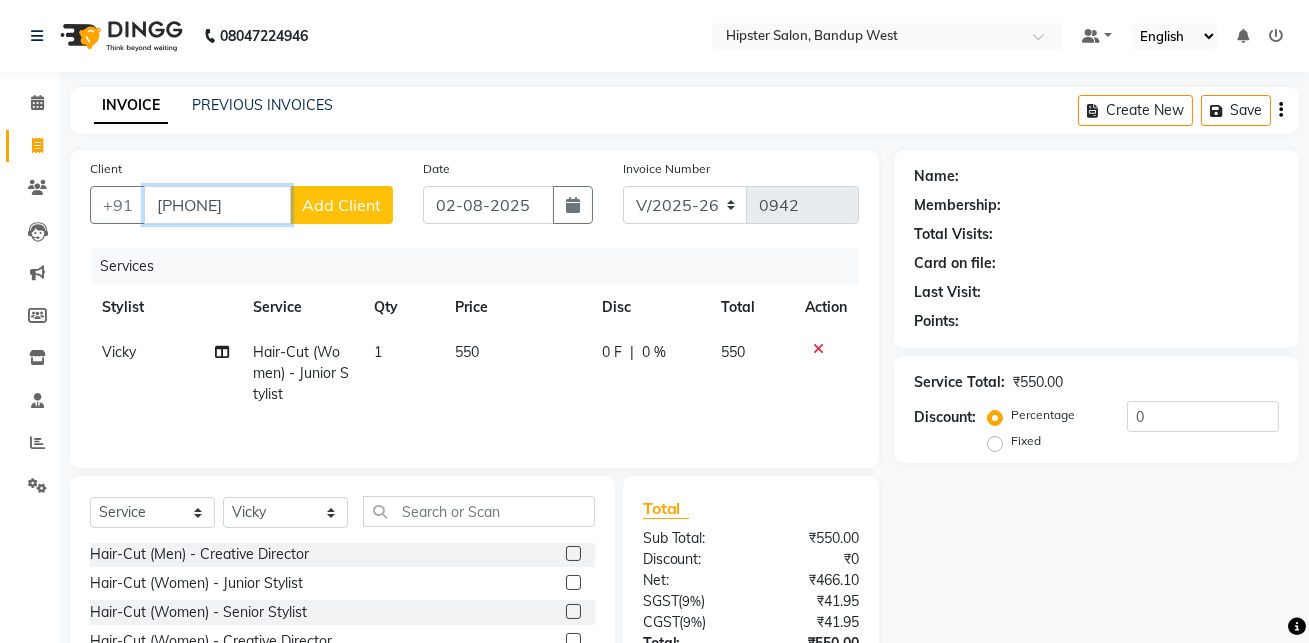 type on "[PHONE]" 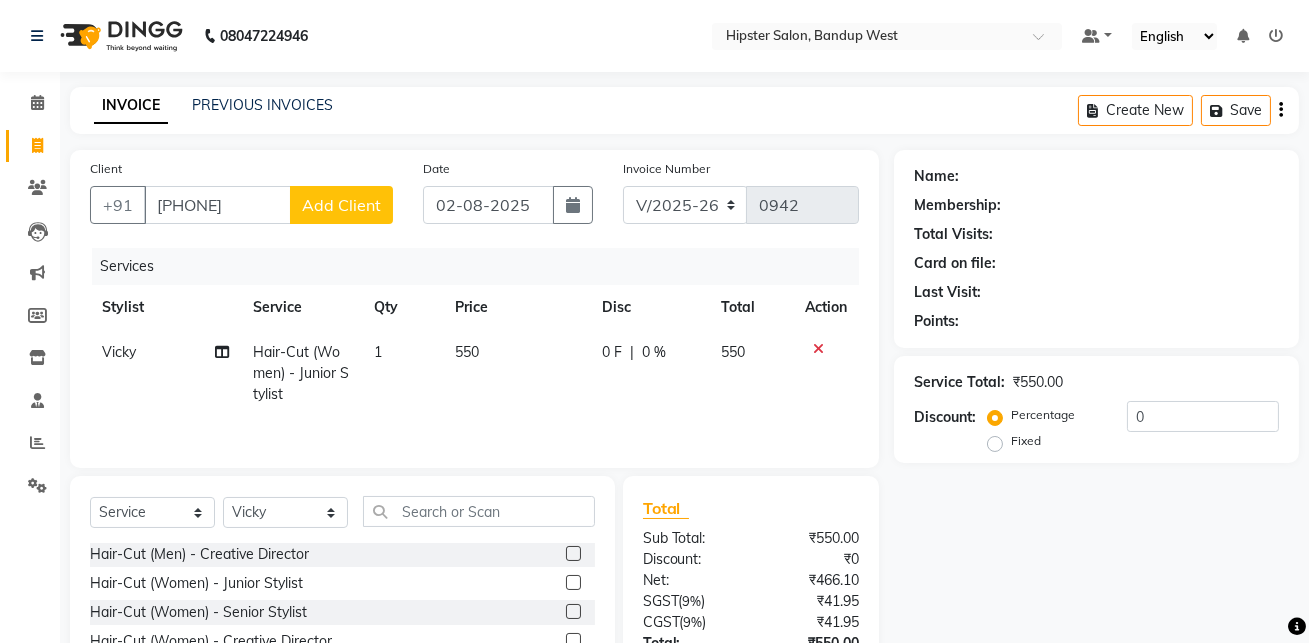 click on "Add Client" 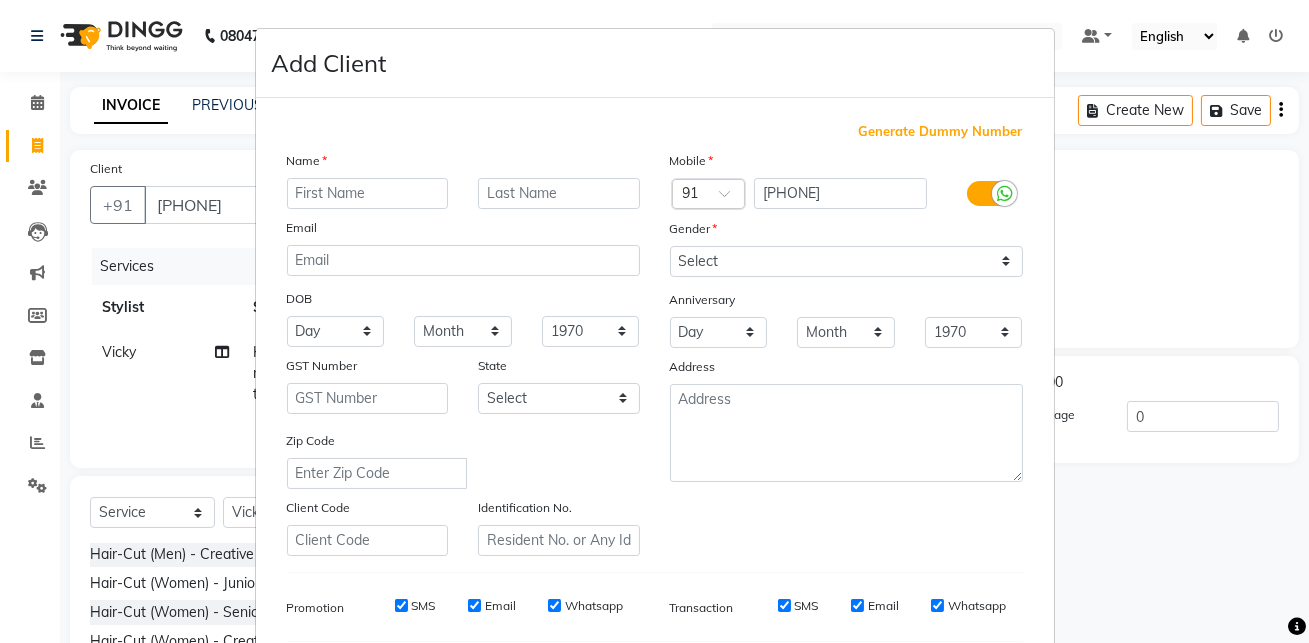 click at bounding box center (368, 193) 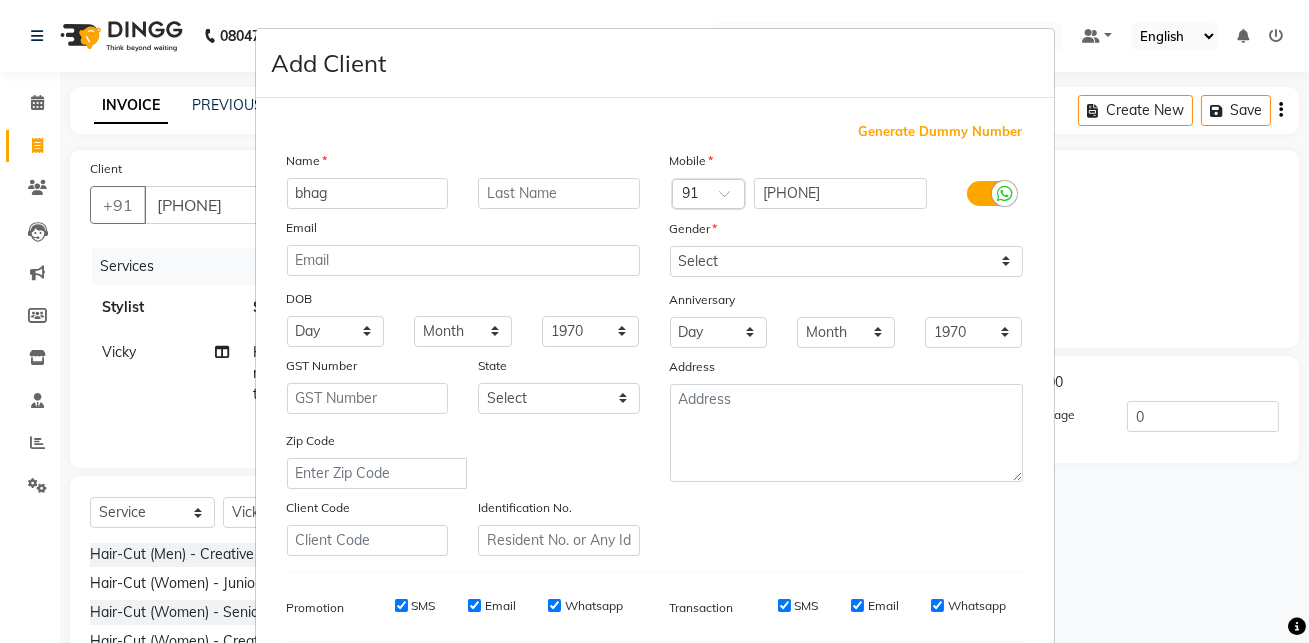 click on "bhag" at bounding box center (368, 193) 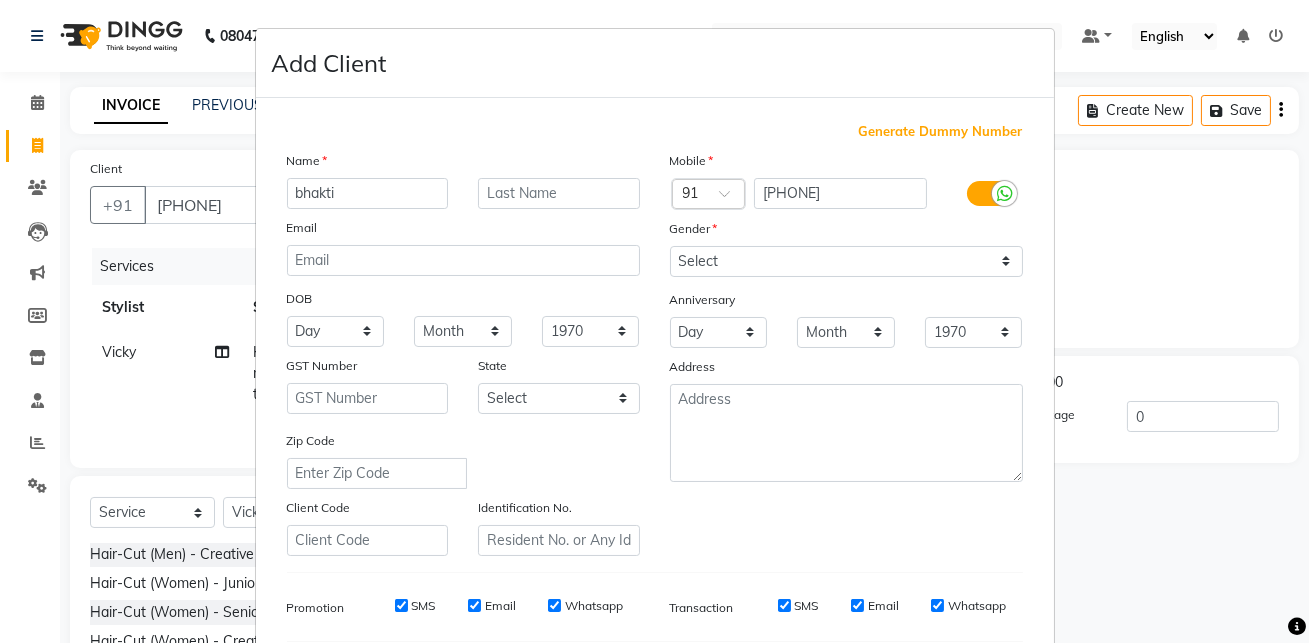 type on "bhakti" 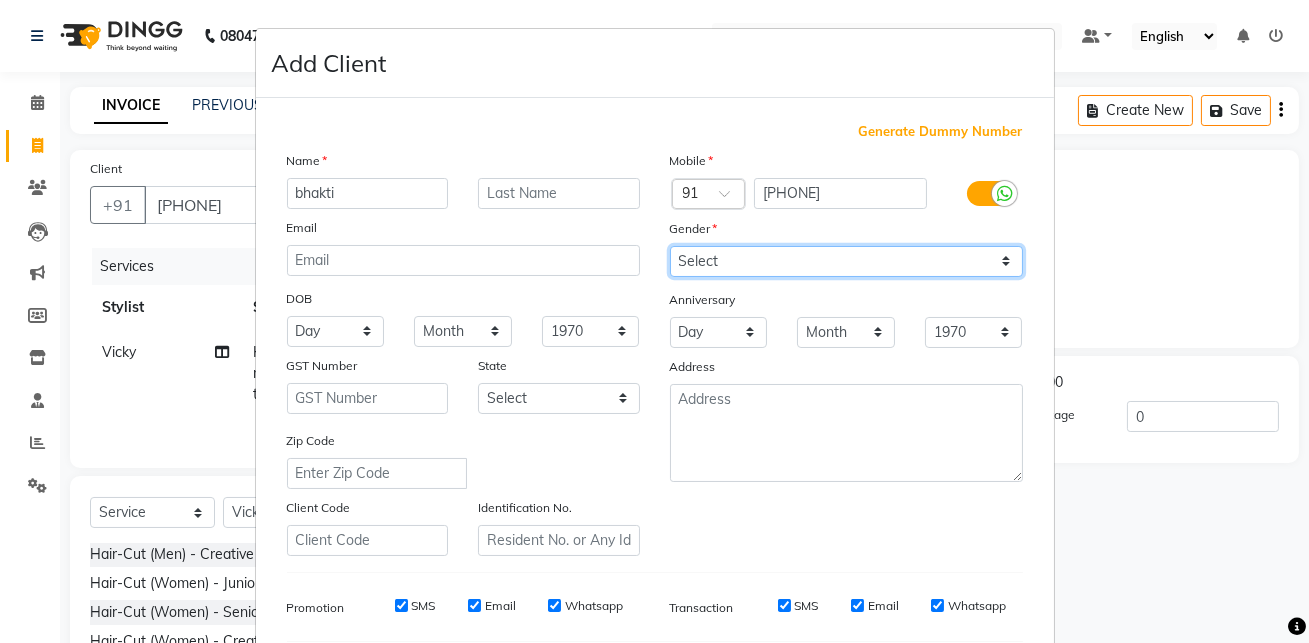 click on "Select Male Female Other Prefer Not To Say" at bounding box center [846, 261] 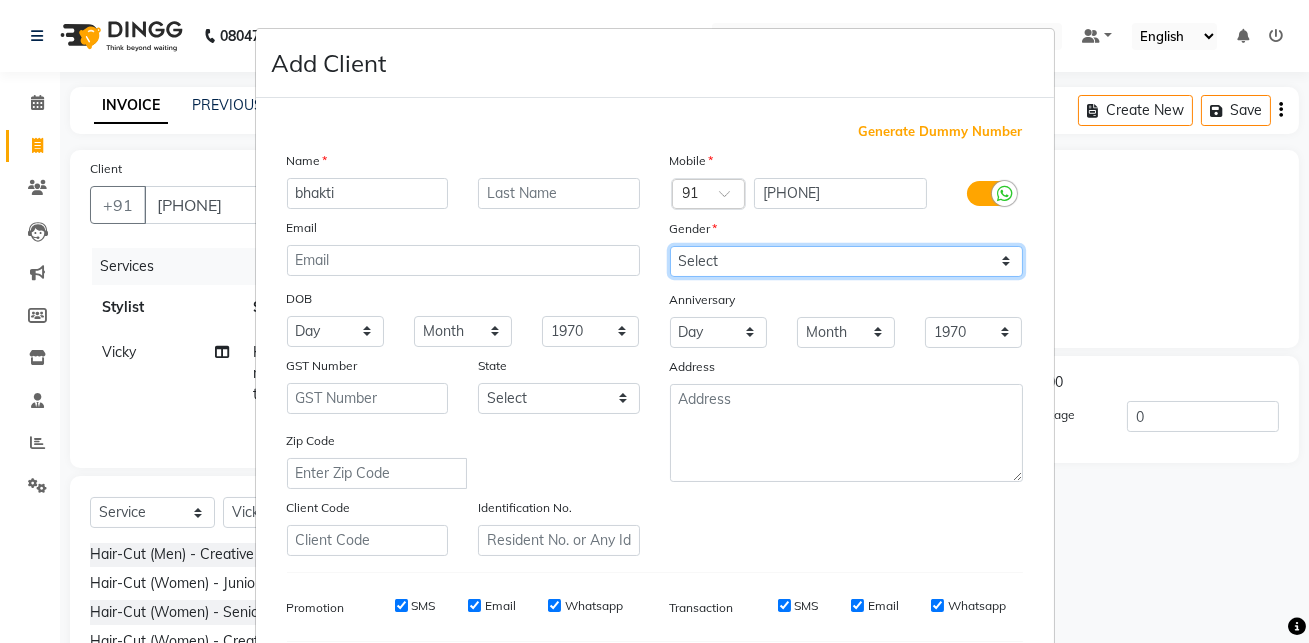 select on "female" 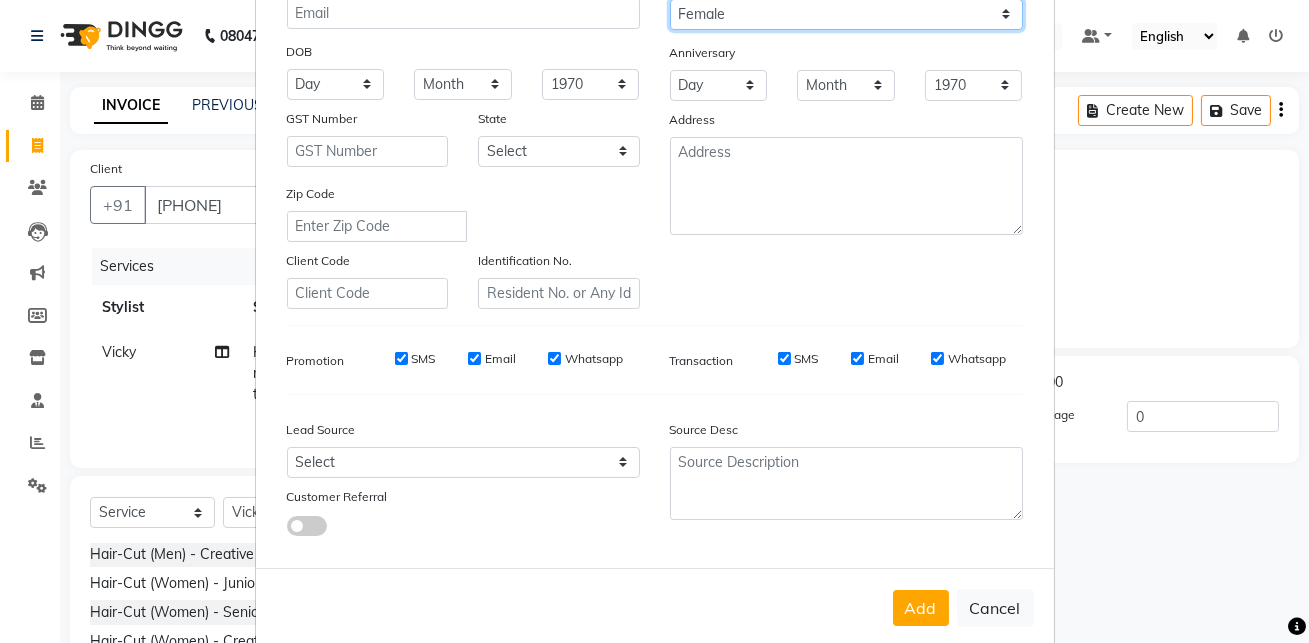 scroll, scrollTop: 286, scrollLeft: 0, axis: vertical 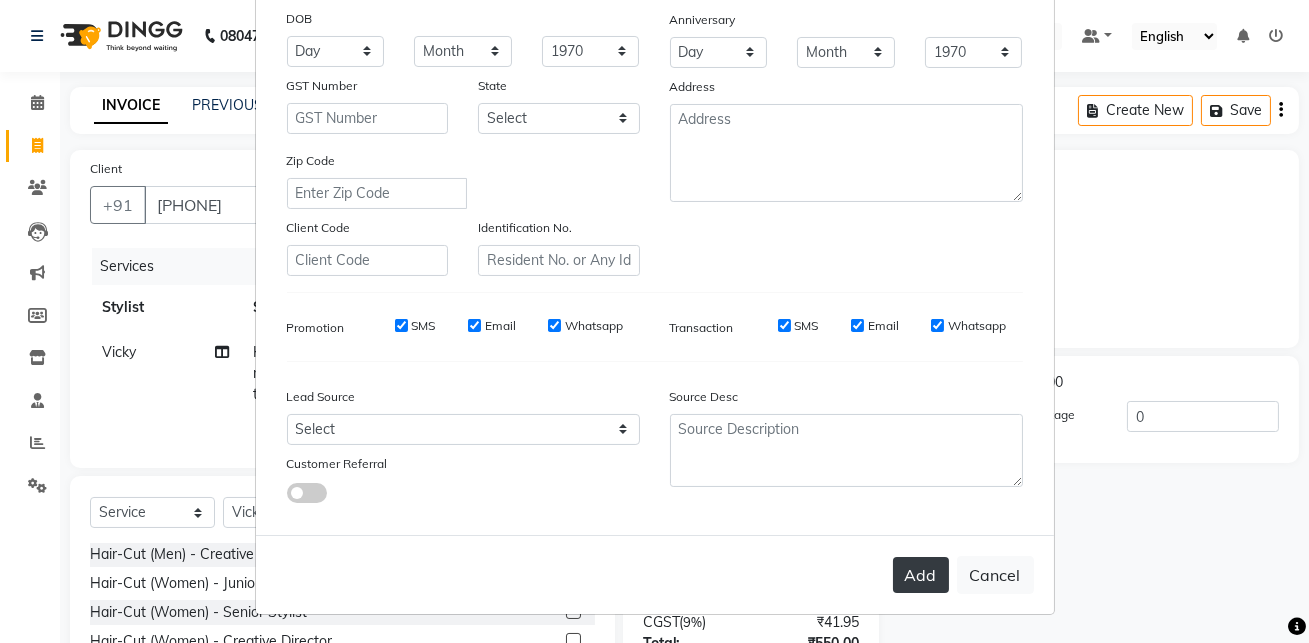 click on "Add" at bounding box center (921, 575) 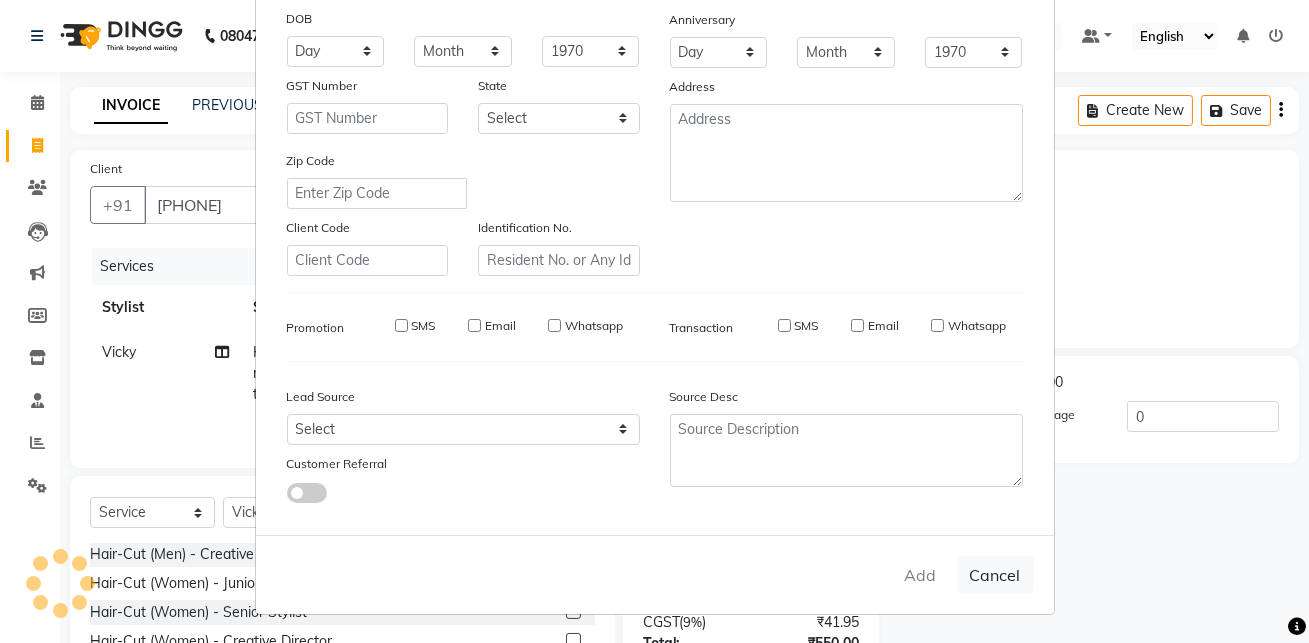 type 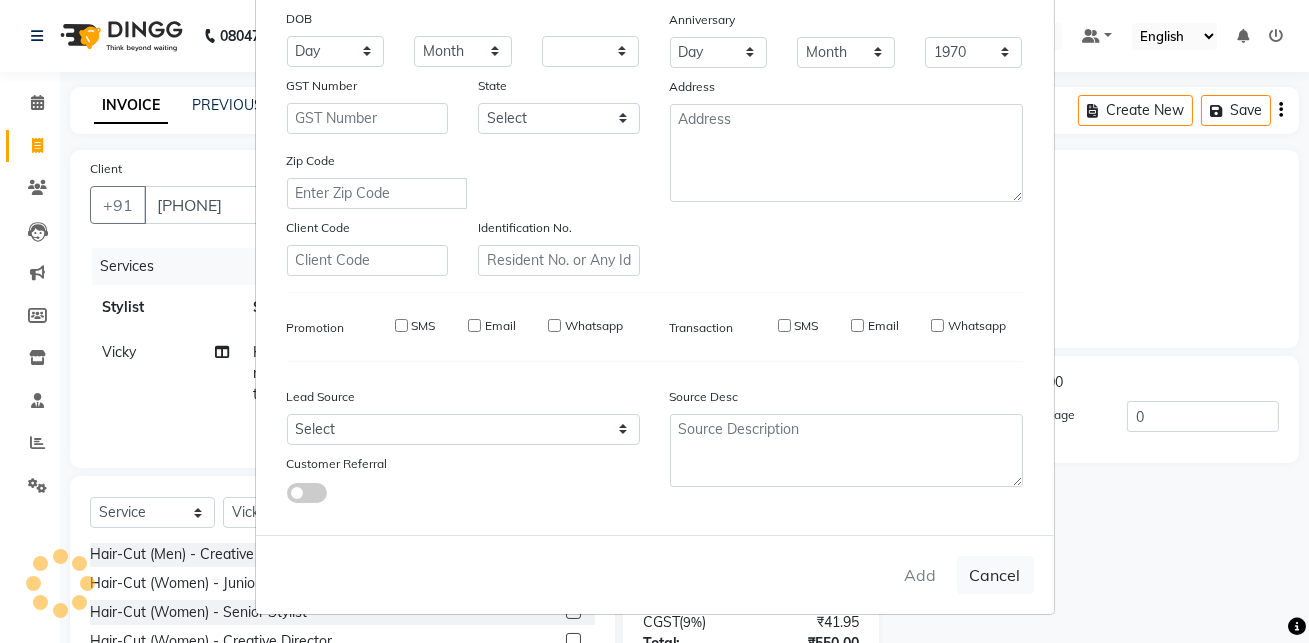 select 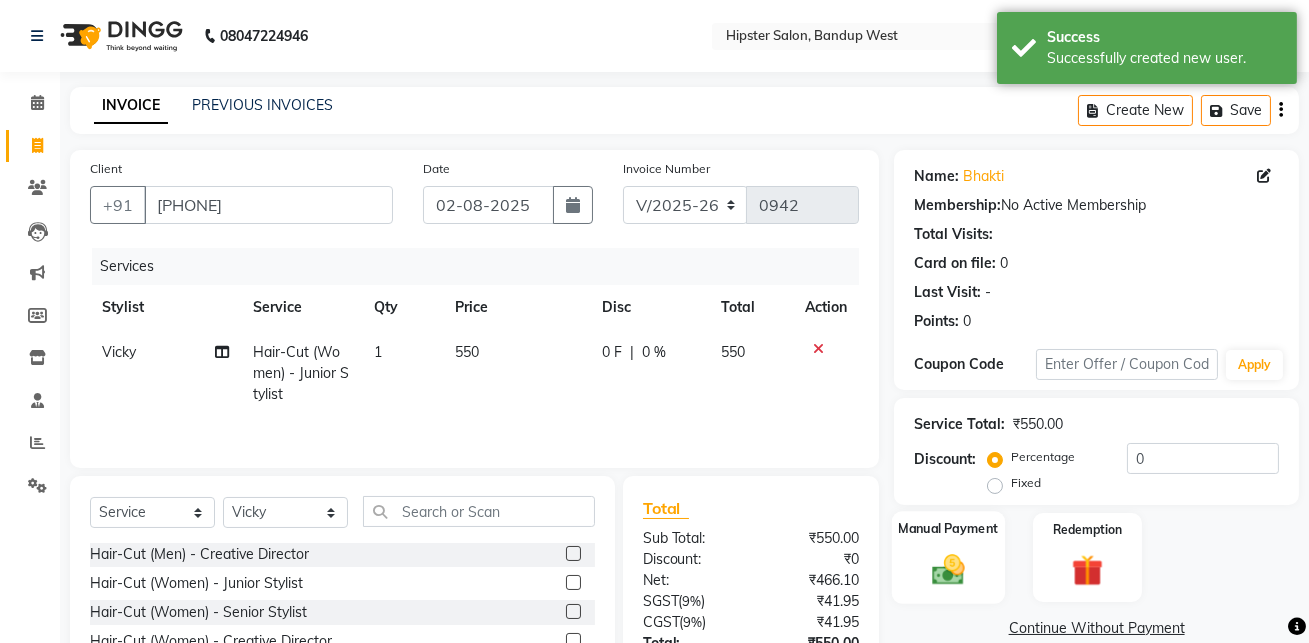 scroll, scrollTop: 159, scrollLeft: 0, axis: vertical 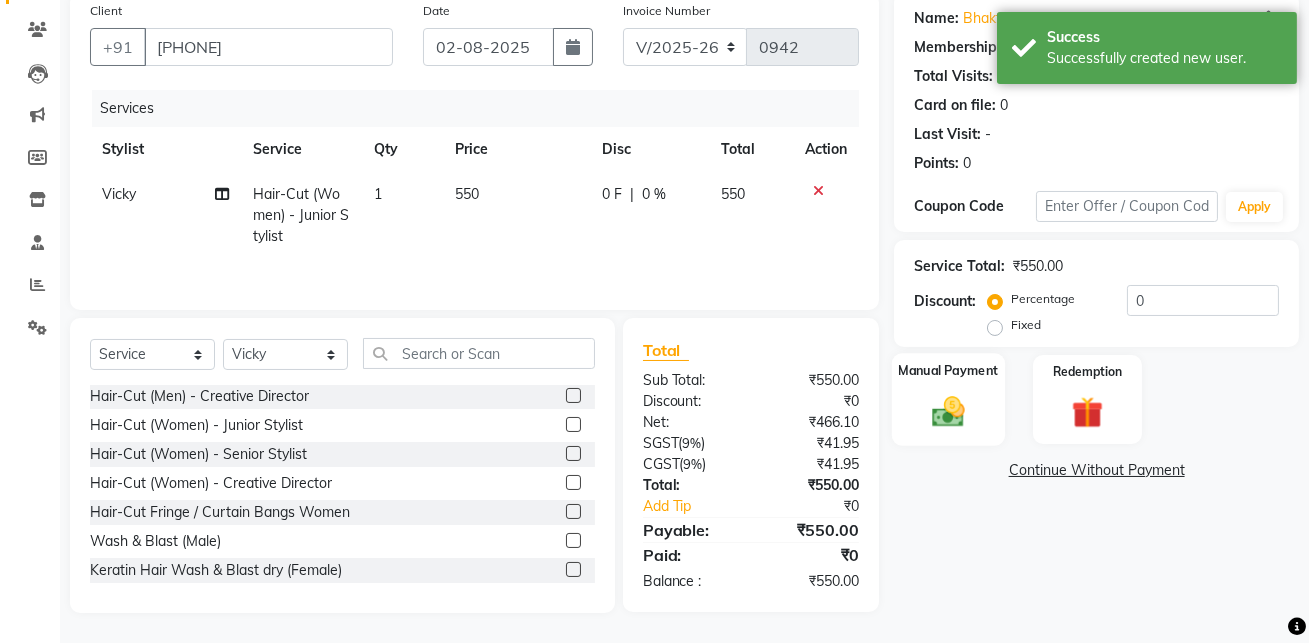 click 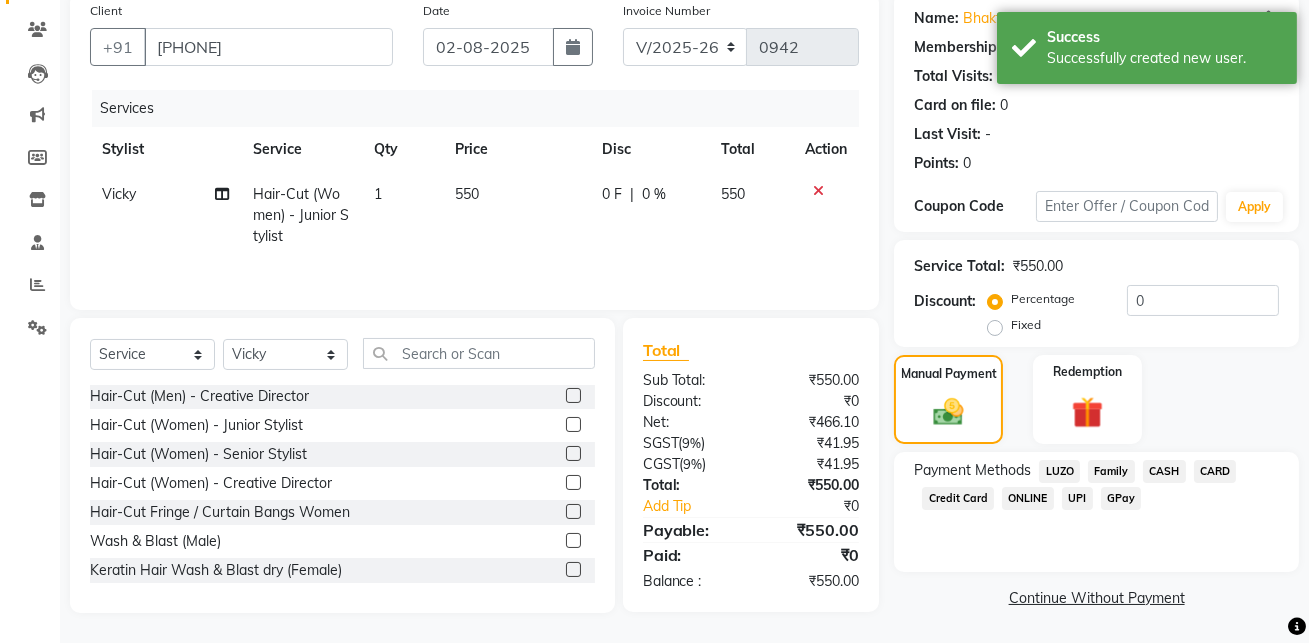 click on "GPay" 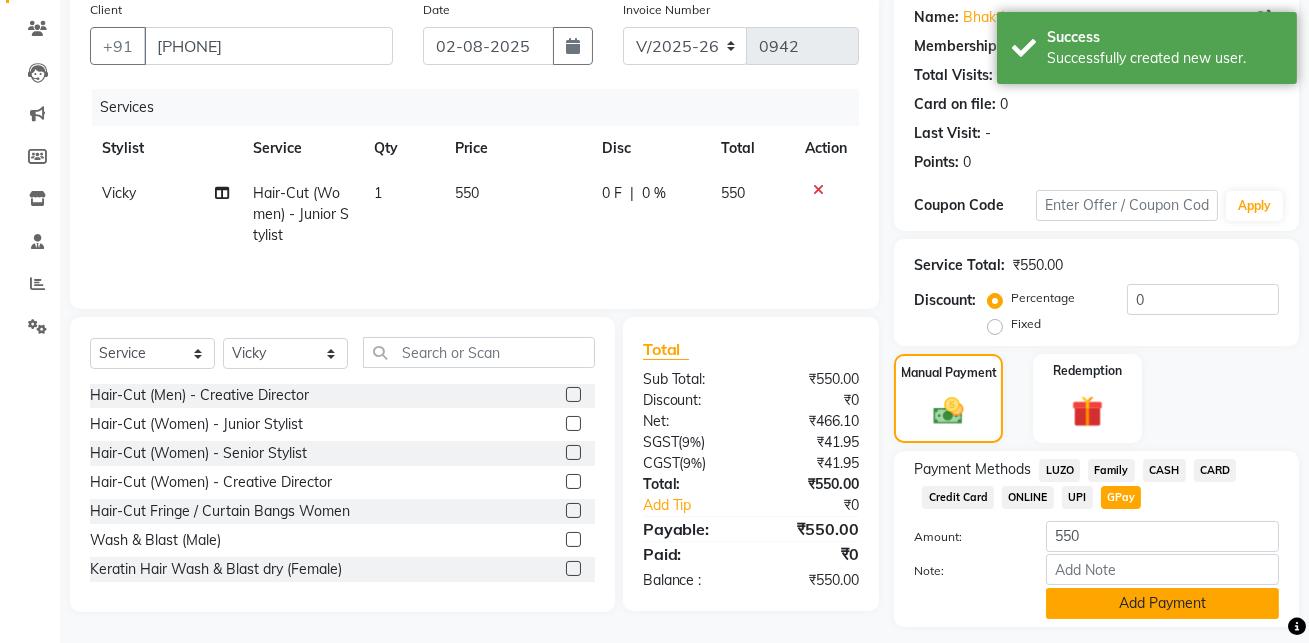 scroll, scrollTop: 214, scrollLeft: 0, axis: vertical 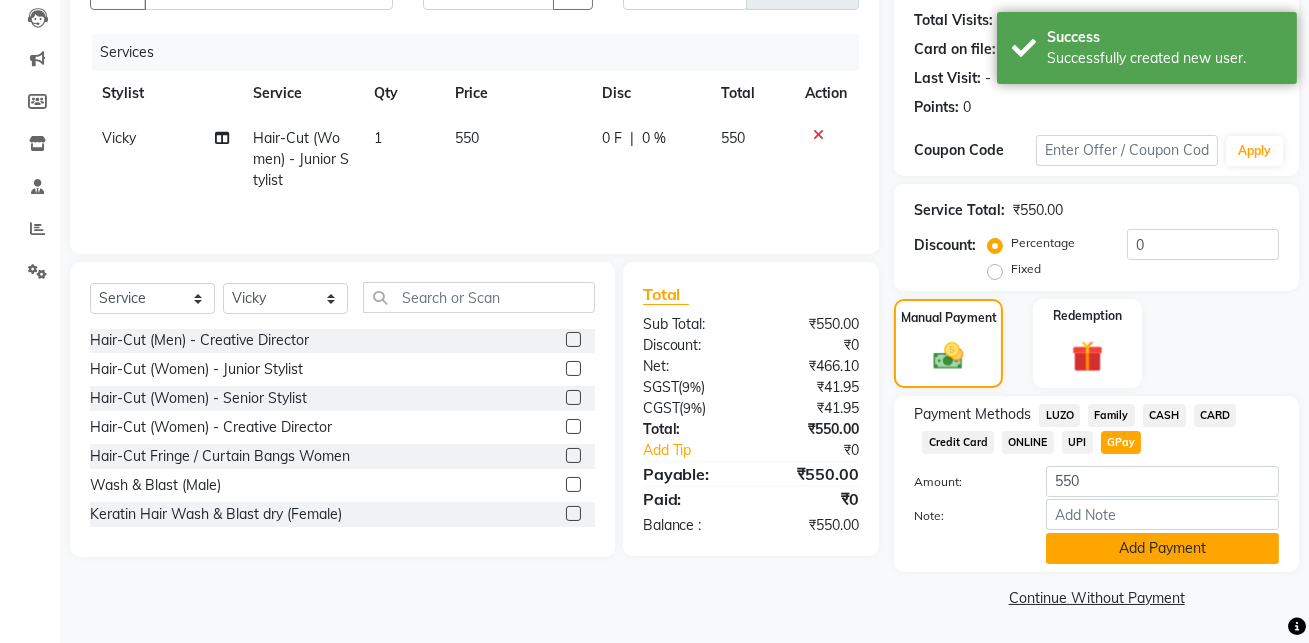 click on "Add Payment" 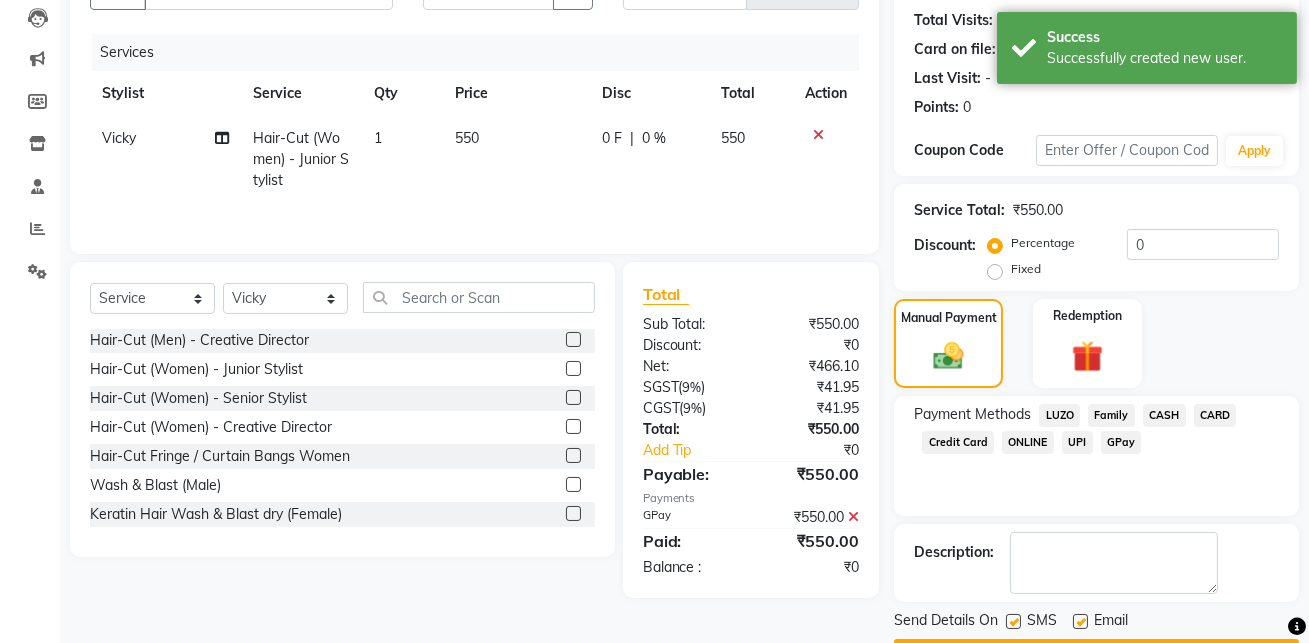 scroll, scrollTop: 270, scrollLeft: 0, axis: vertical 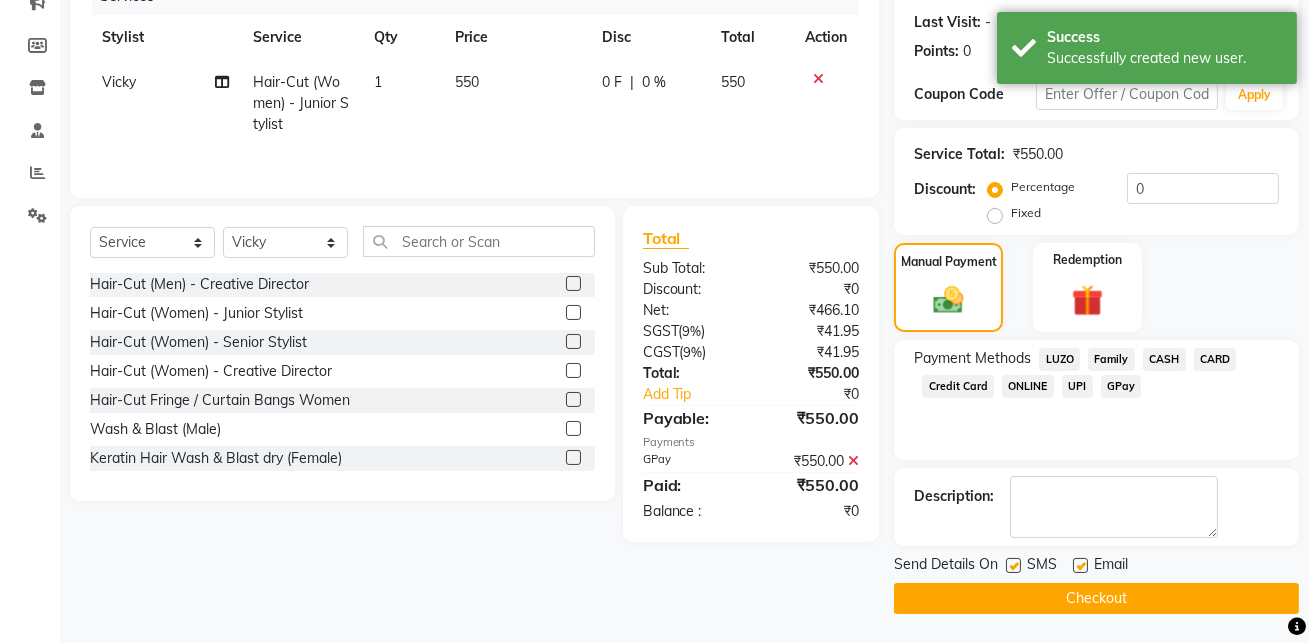 click on "Checkout" 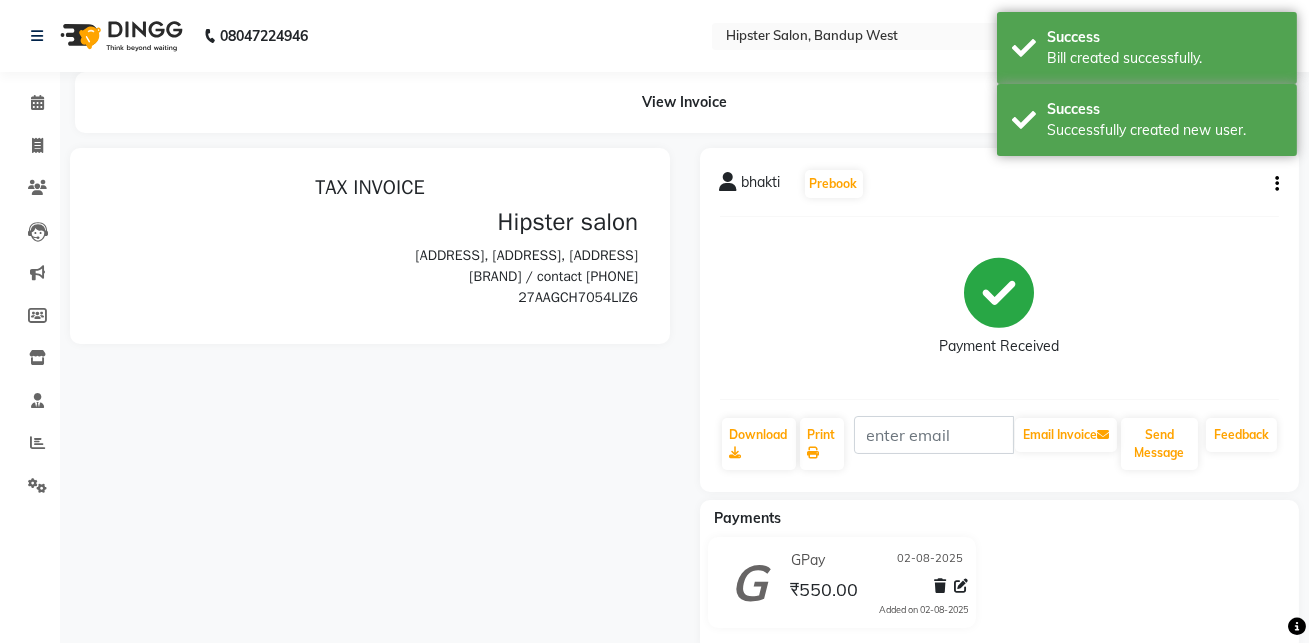 scroll, scrollTop: 0, scrollLeft: 0, axis: both 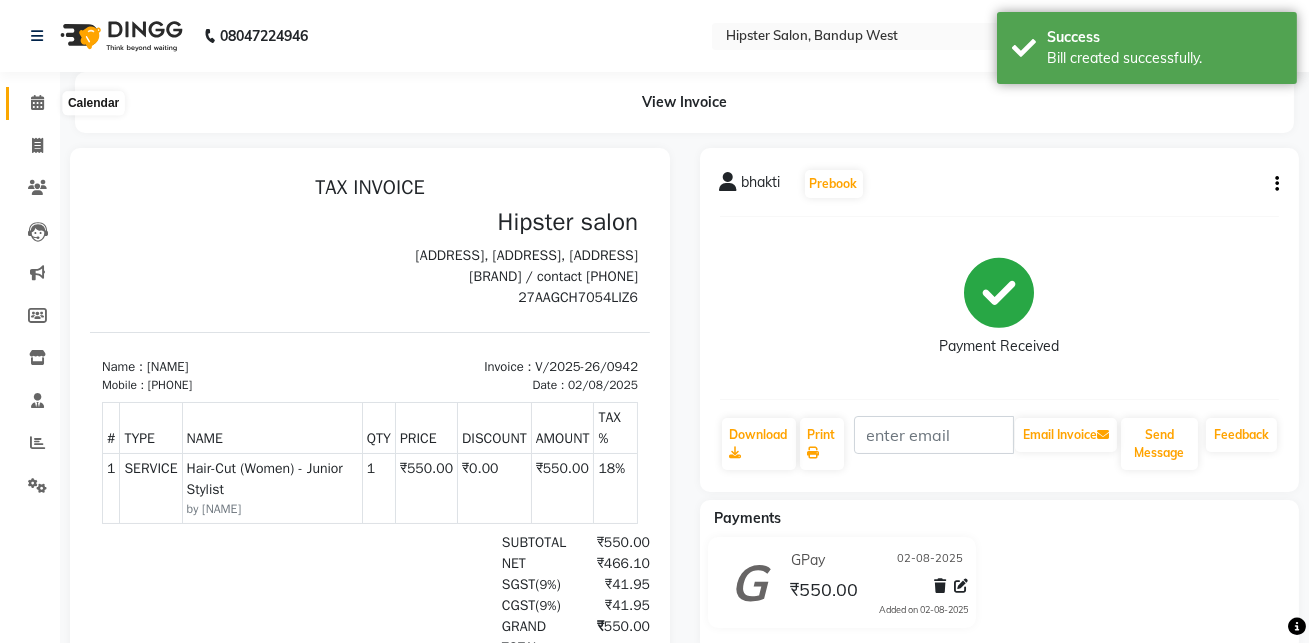 click 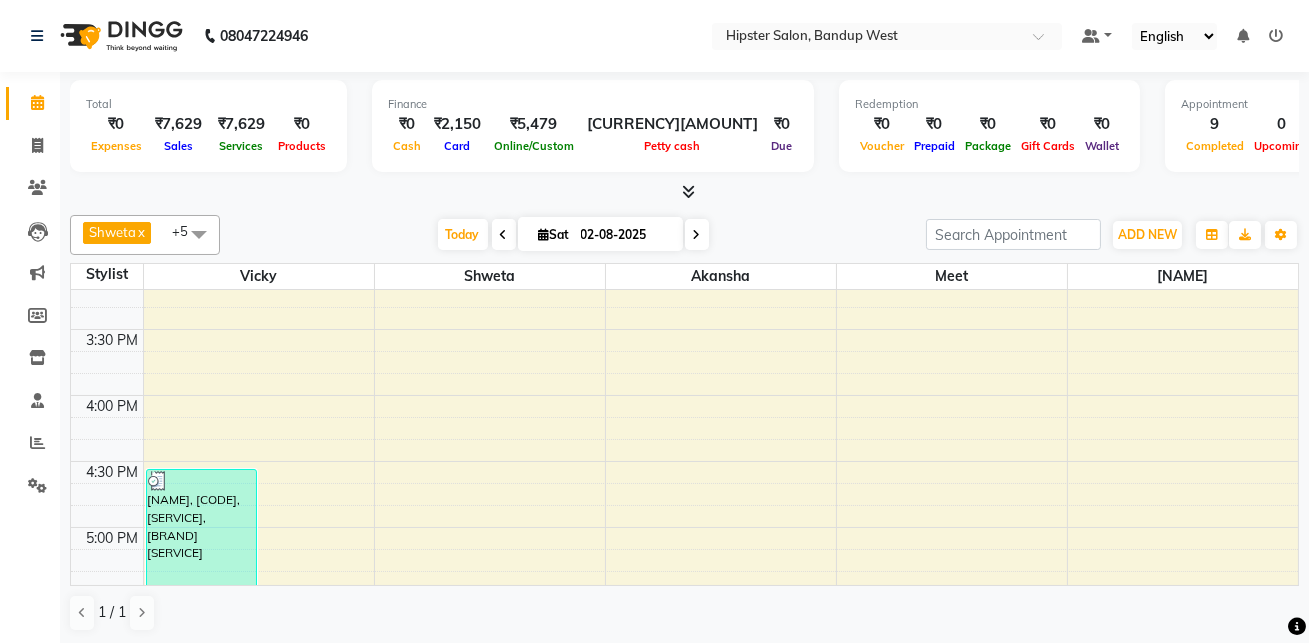 scroll, scrollTop: 823, scrollLeft: 0, axis: vertical 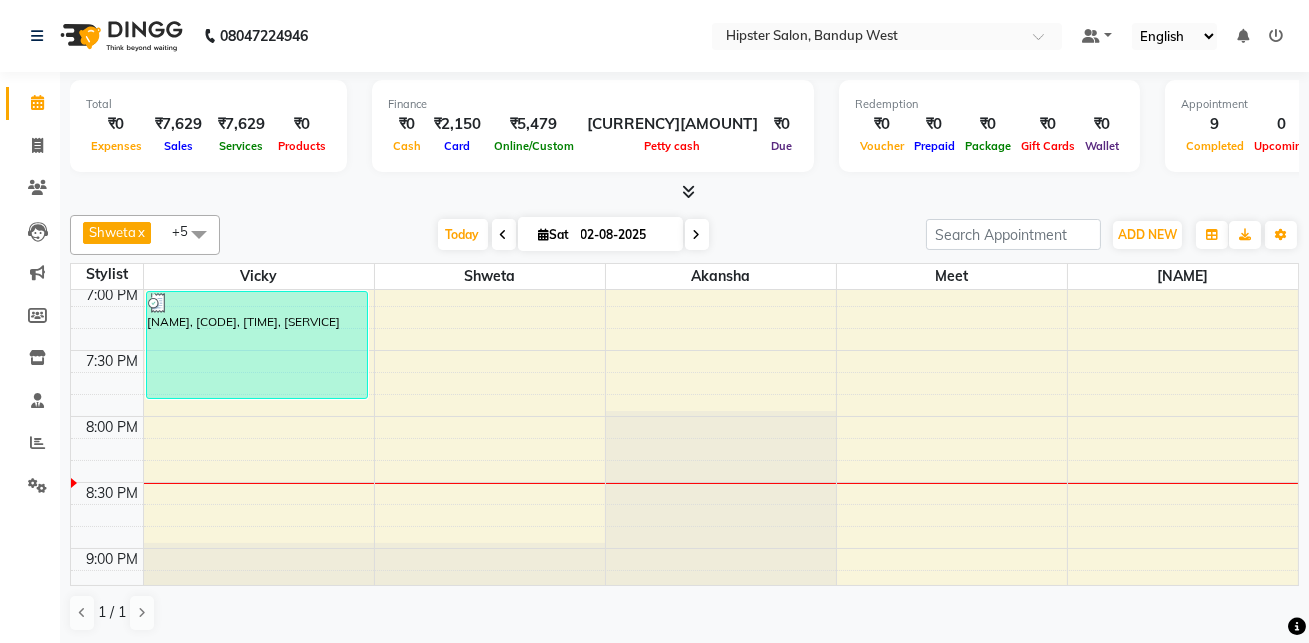 click at bounding box center (721, -1035) 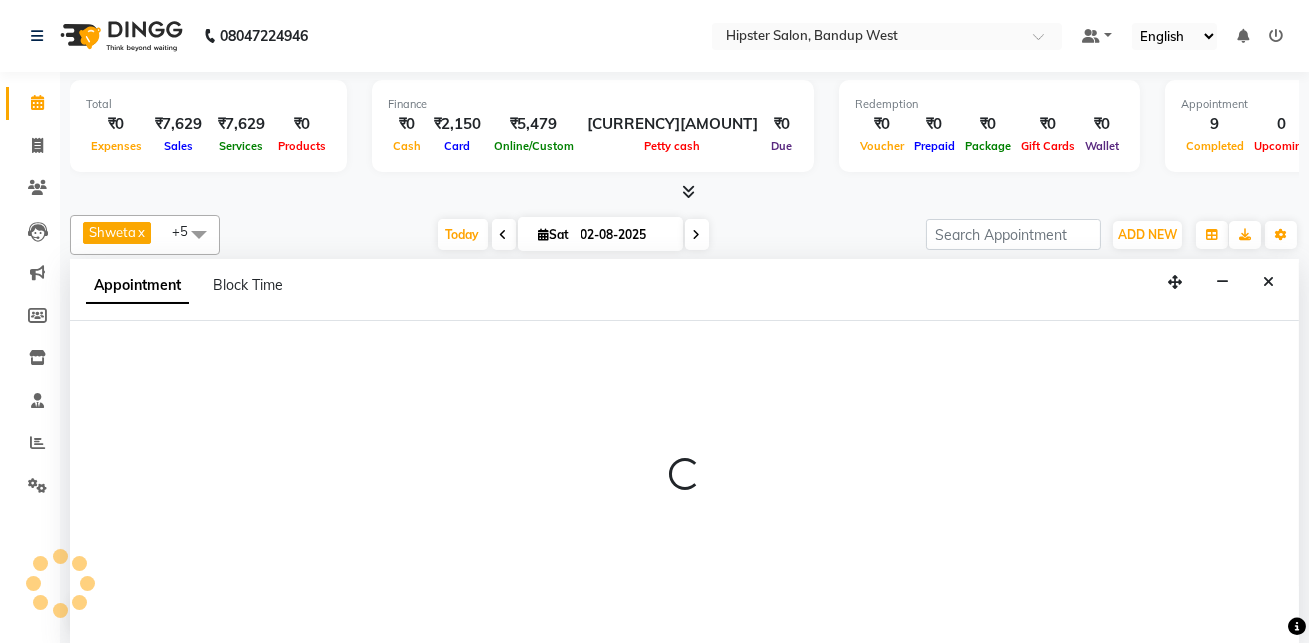 scroll, scrollTop: 0, scrollLeft: 0, axis: both 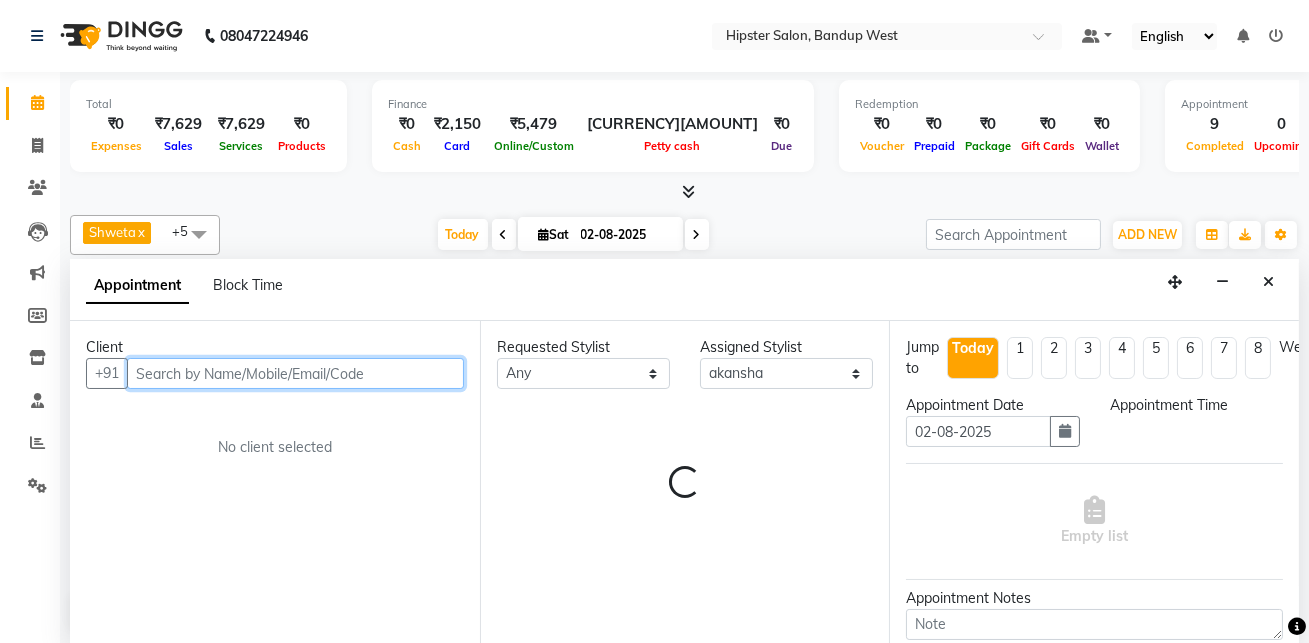 select on "1260" 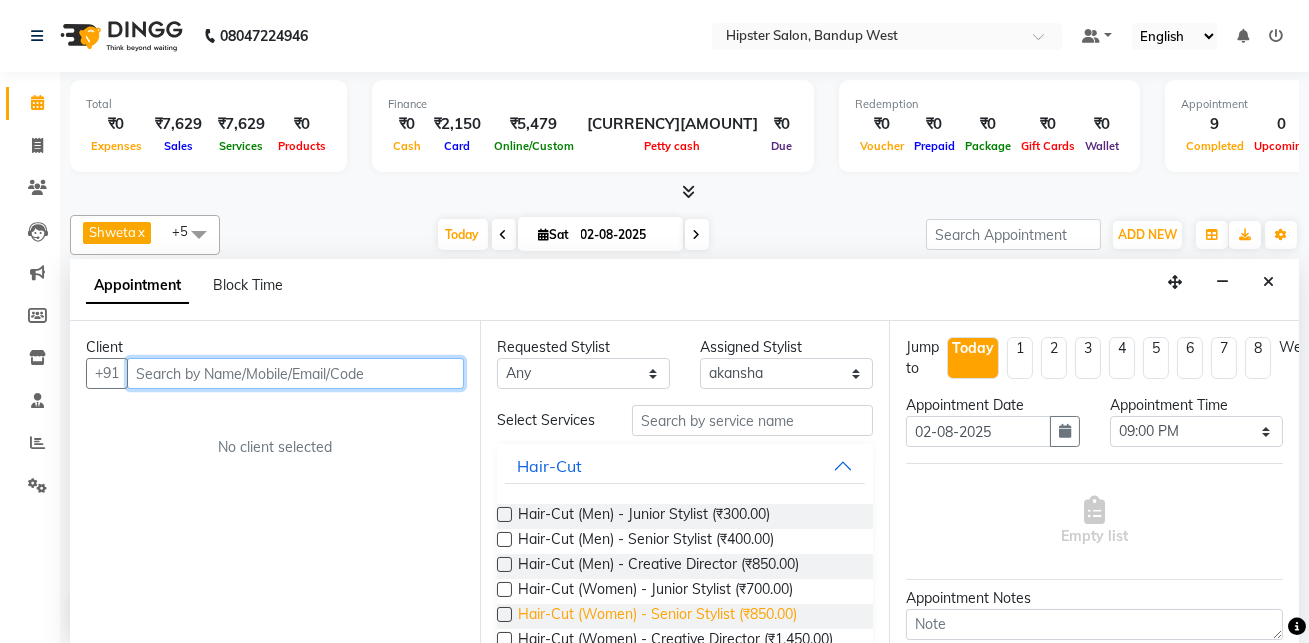 scroll, scrollTop: 0, scrollLeft: 0, axis: both 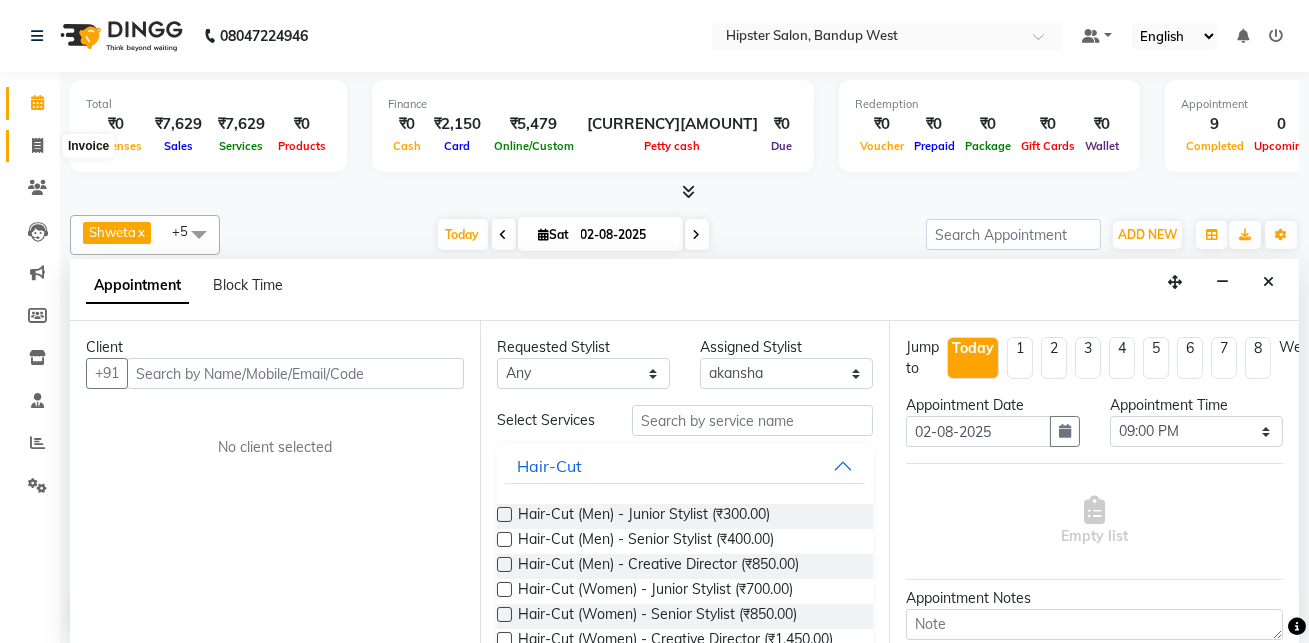 click 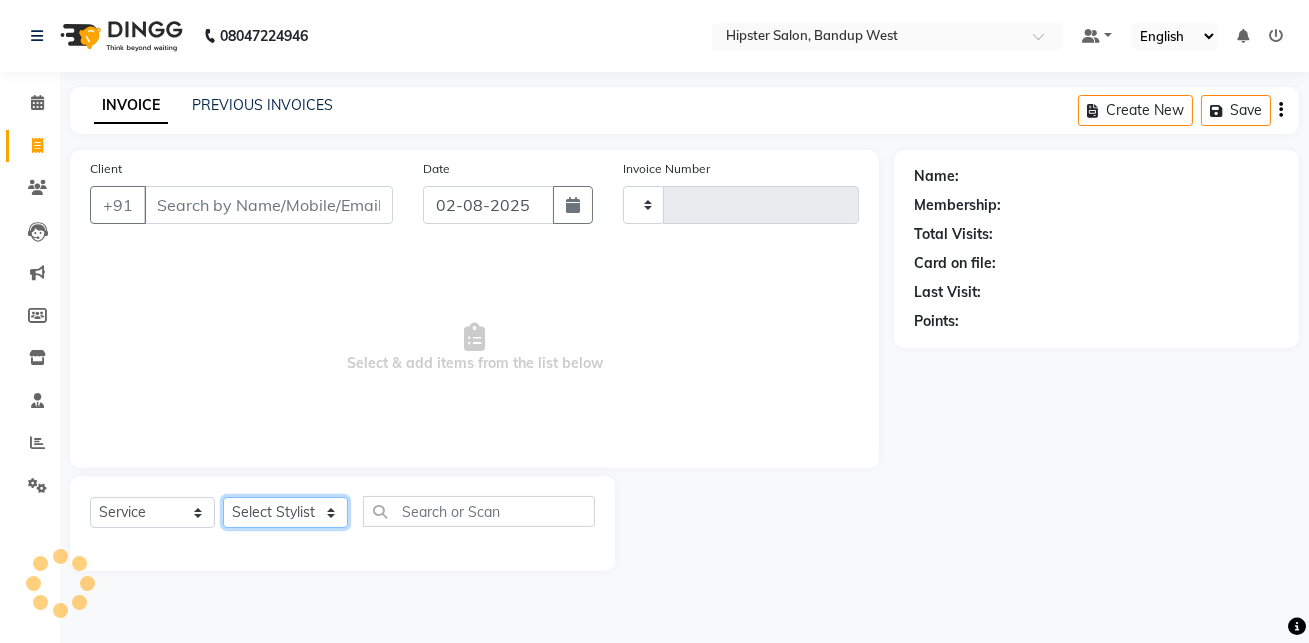 click on "Select Stylist" 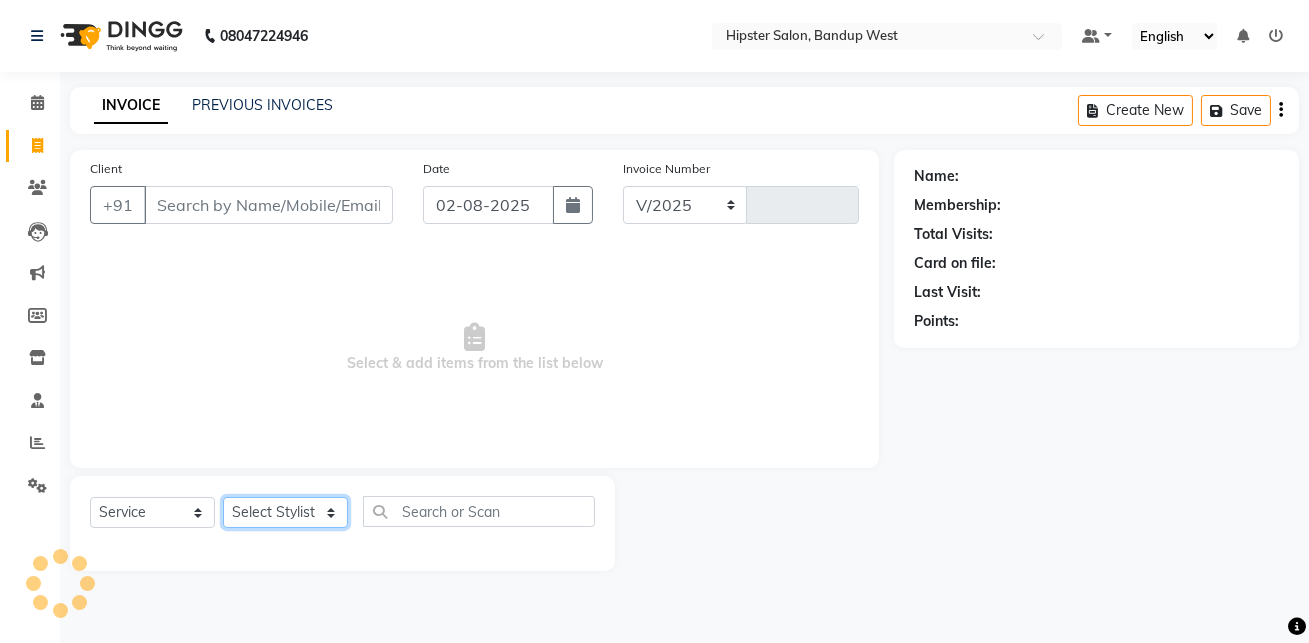 select on "6746" 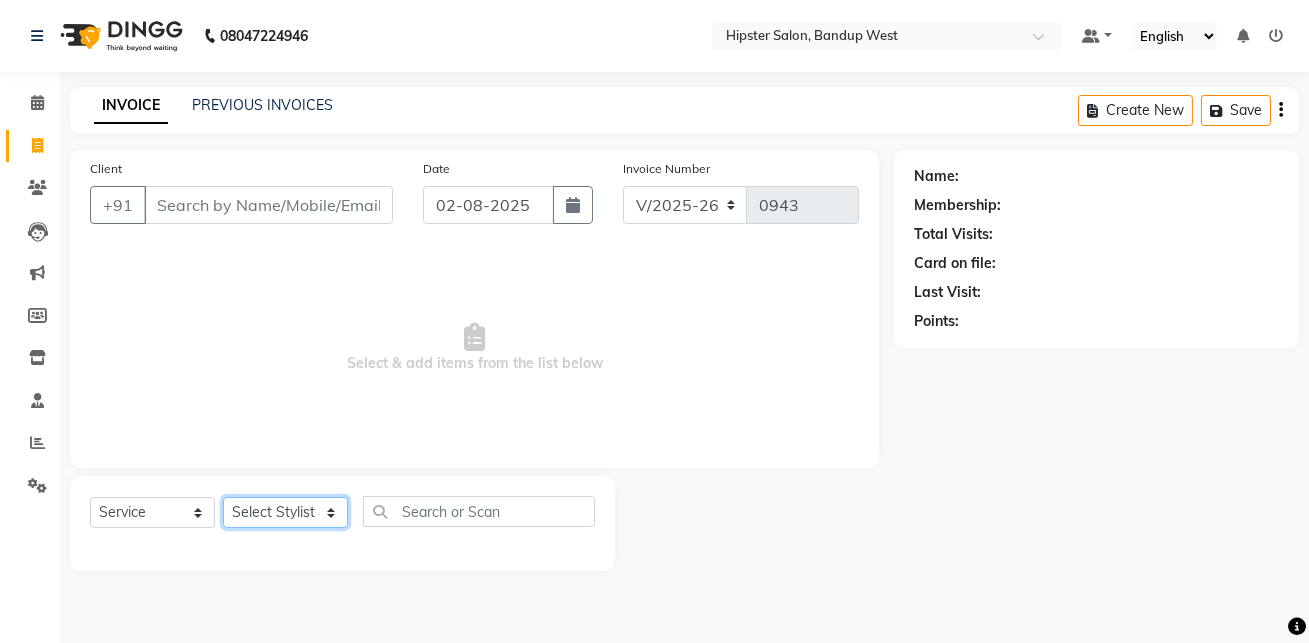 select on "52885" 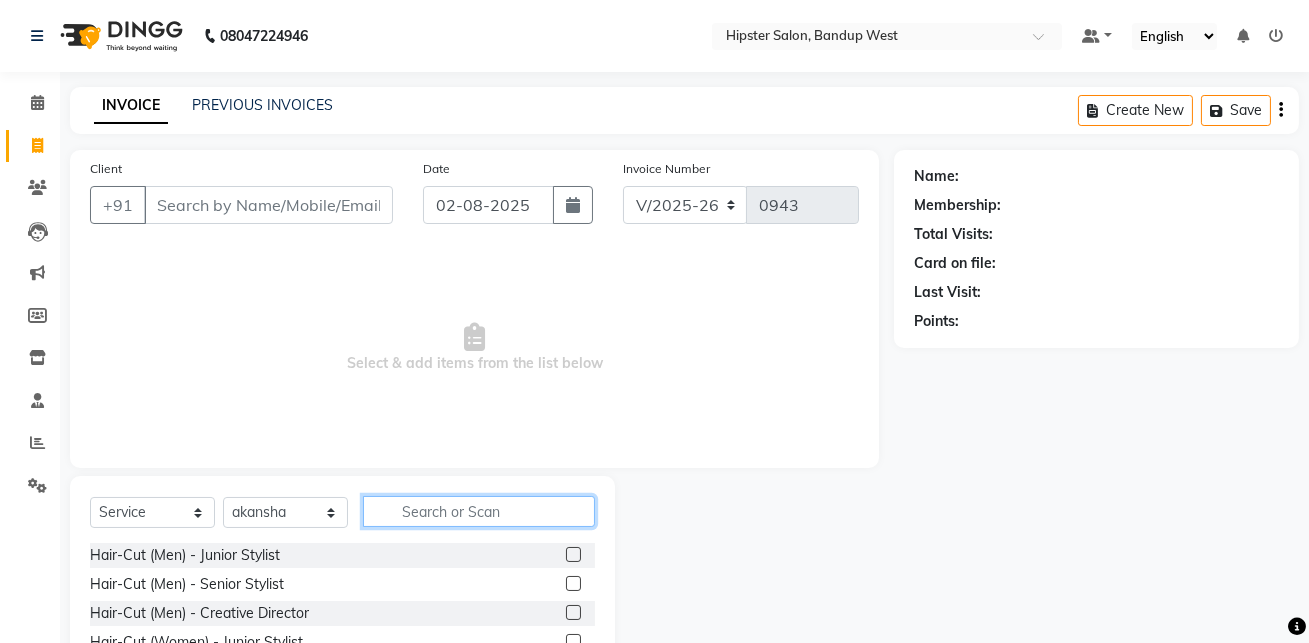 click 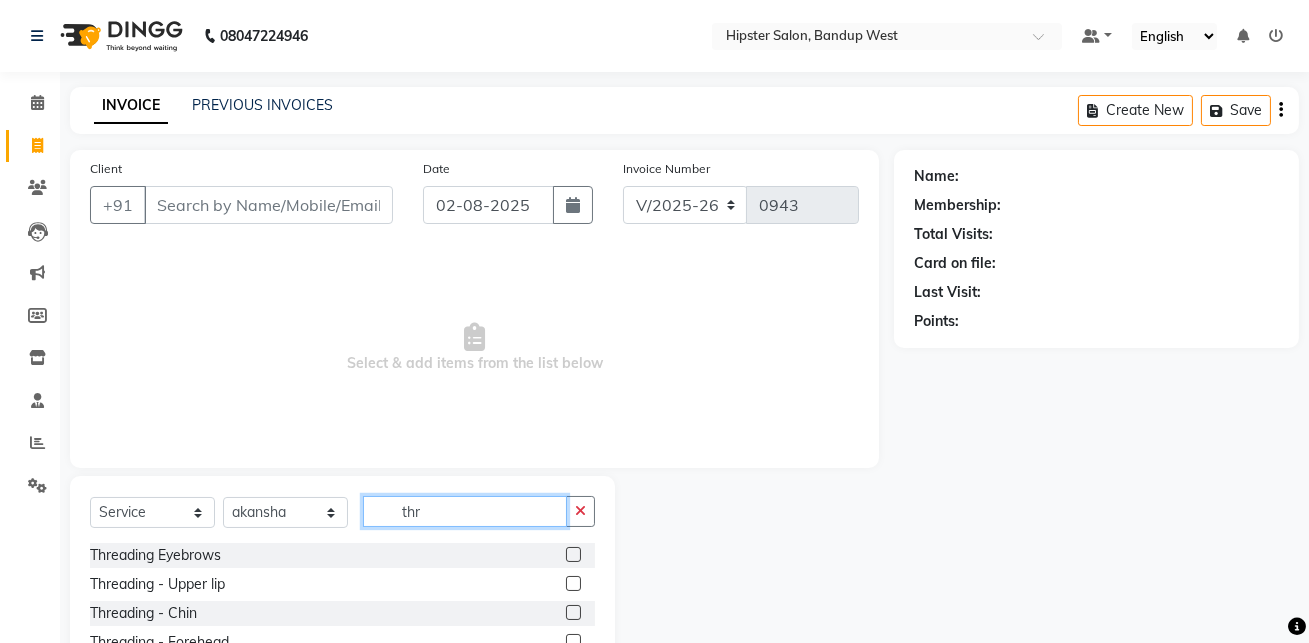 type on "thr" 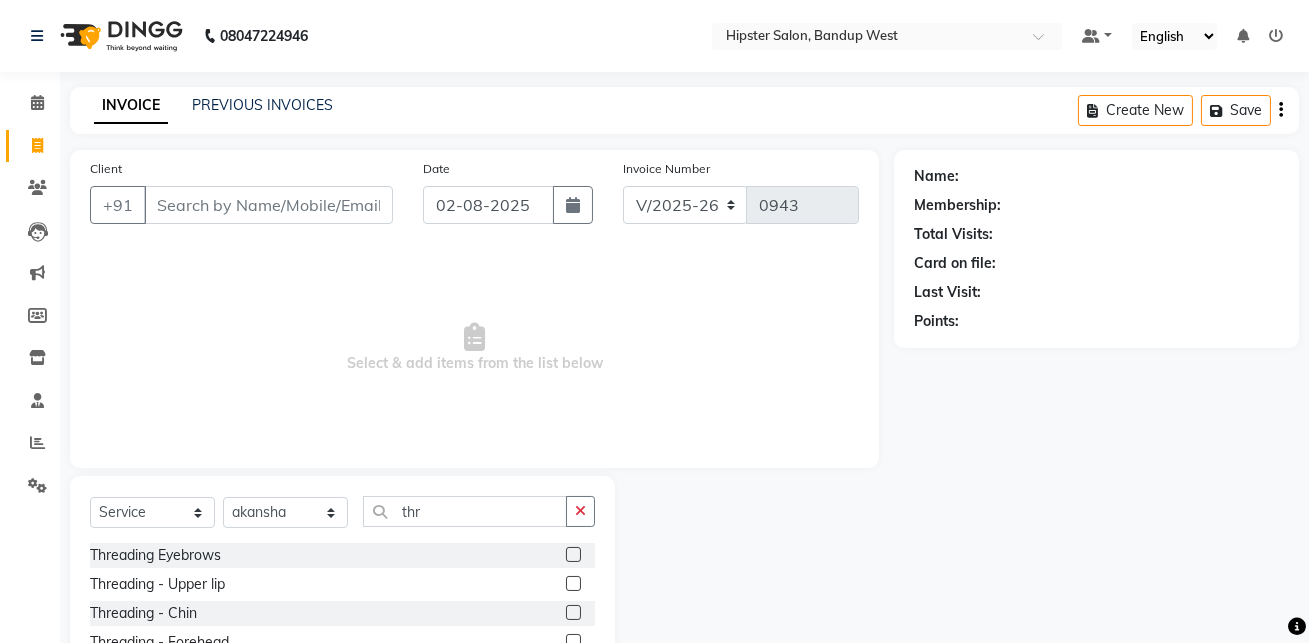 click 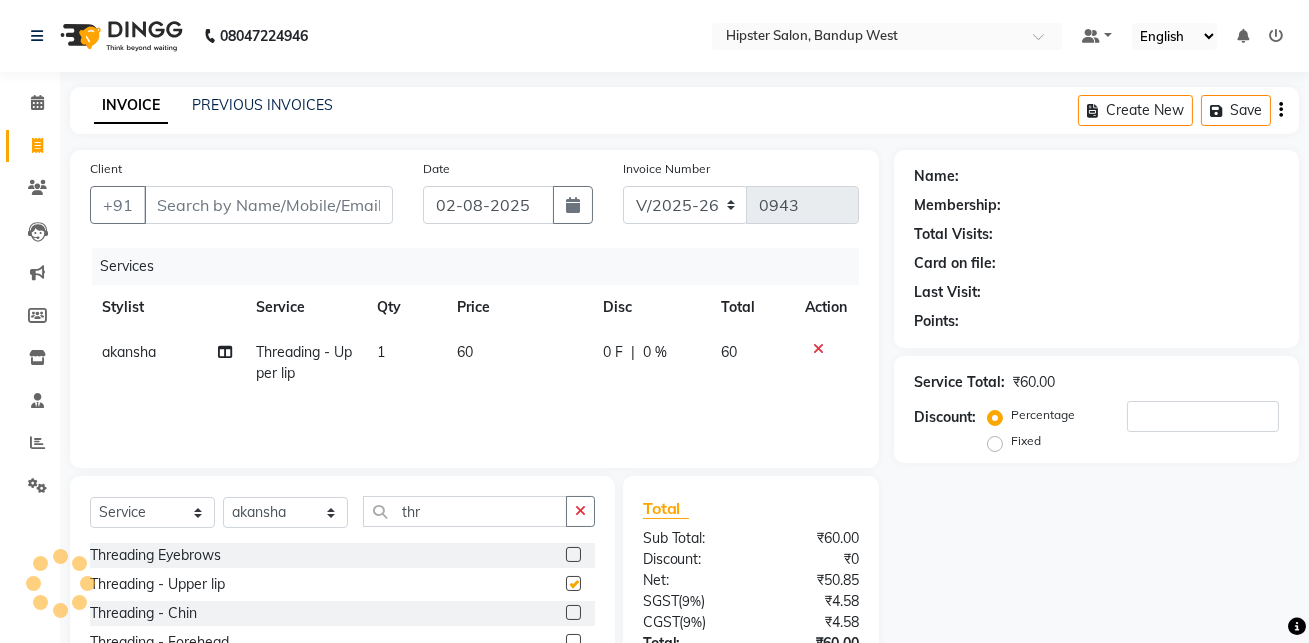 checkbox on "false" 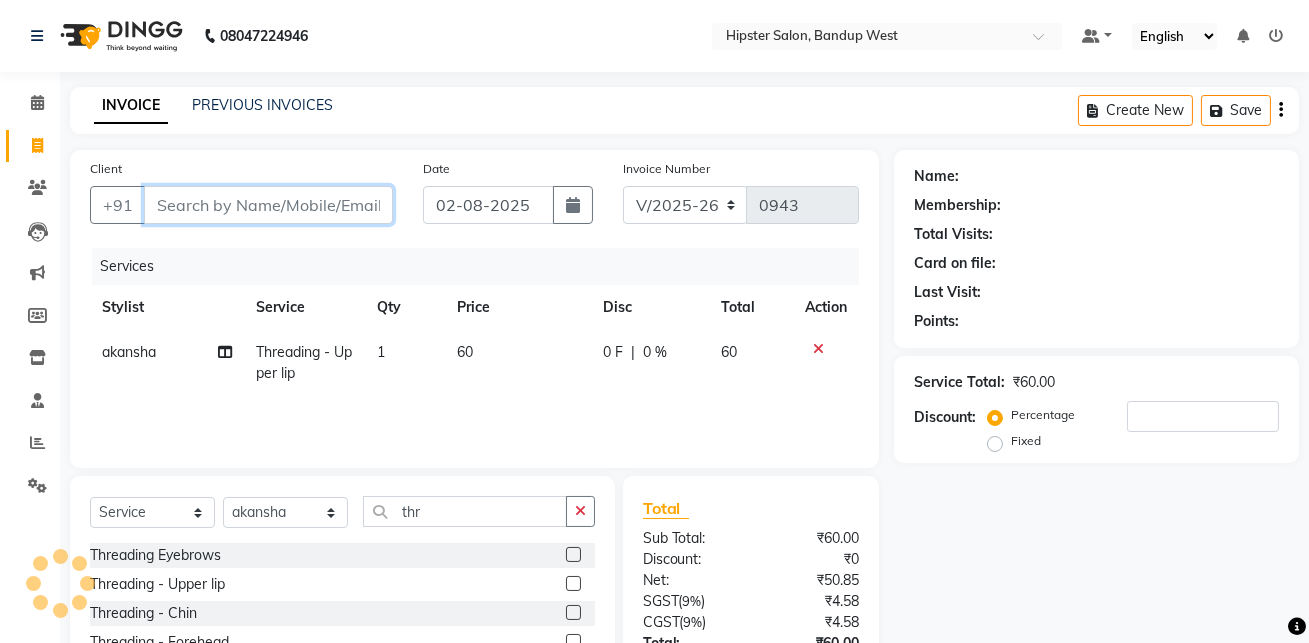 click on "Client" at bounding box center [268, 205] 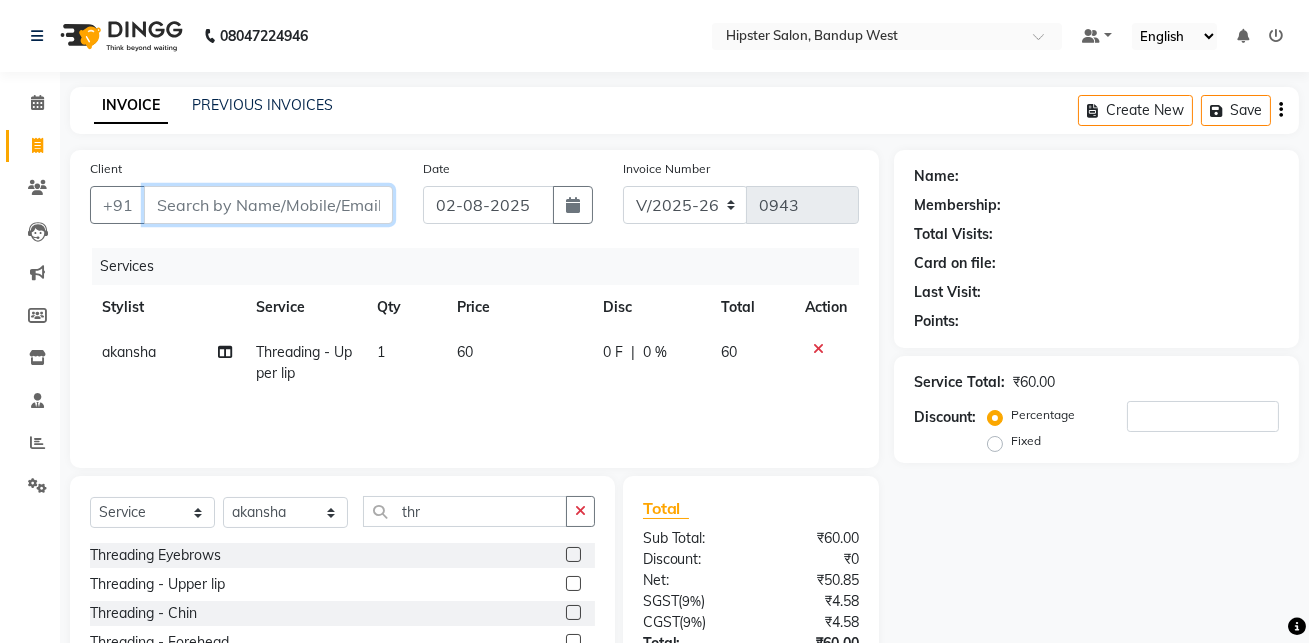 type on "9" 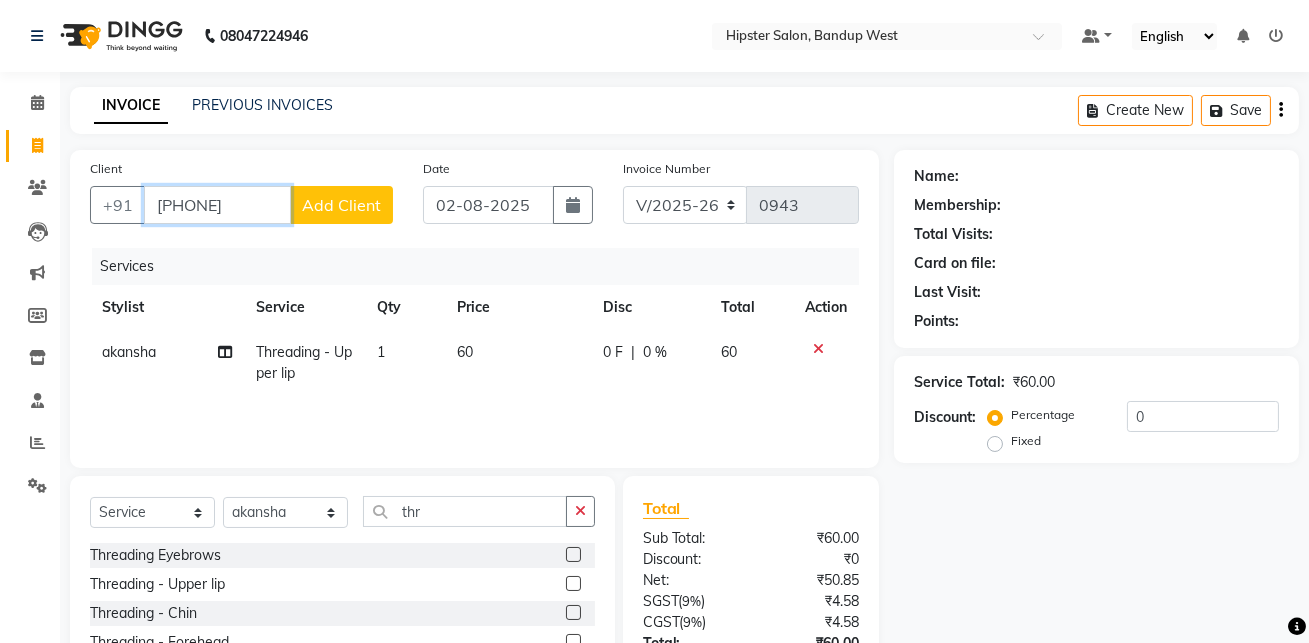 type on "[PHONE]" 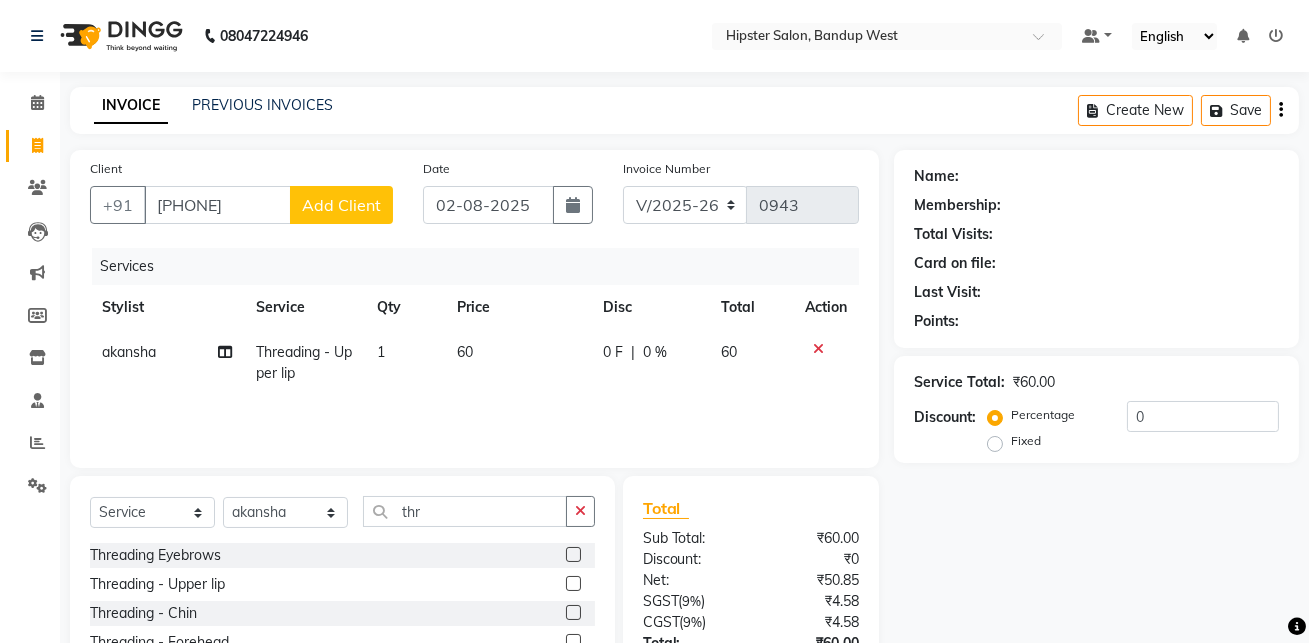 click on "Add Client" 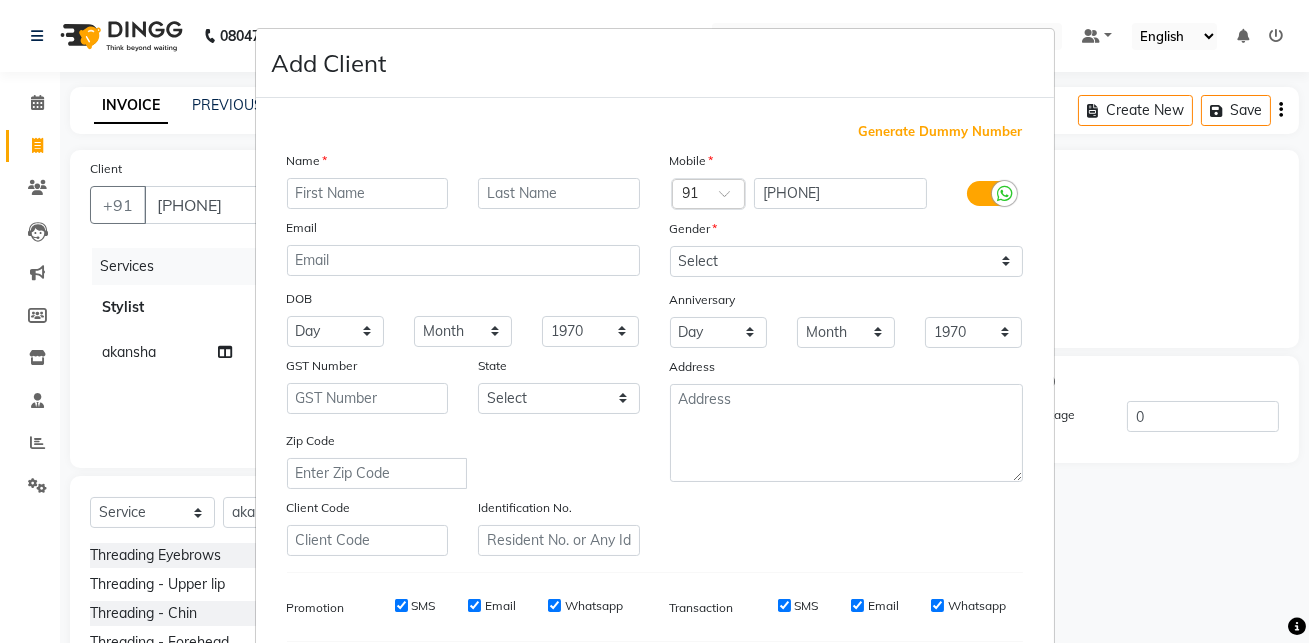 click at bounding box center (368, 193) 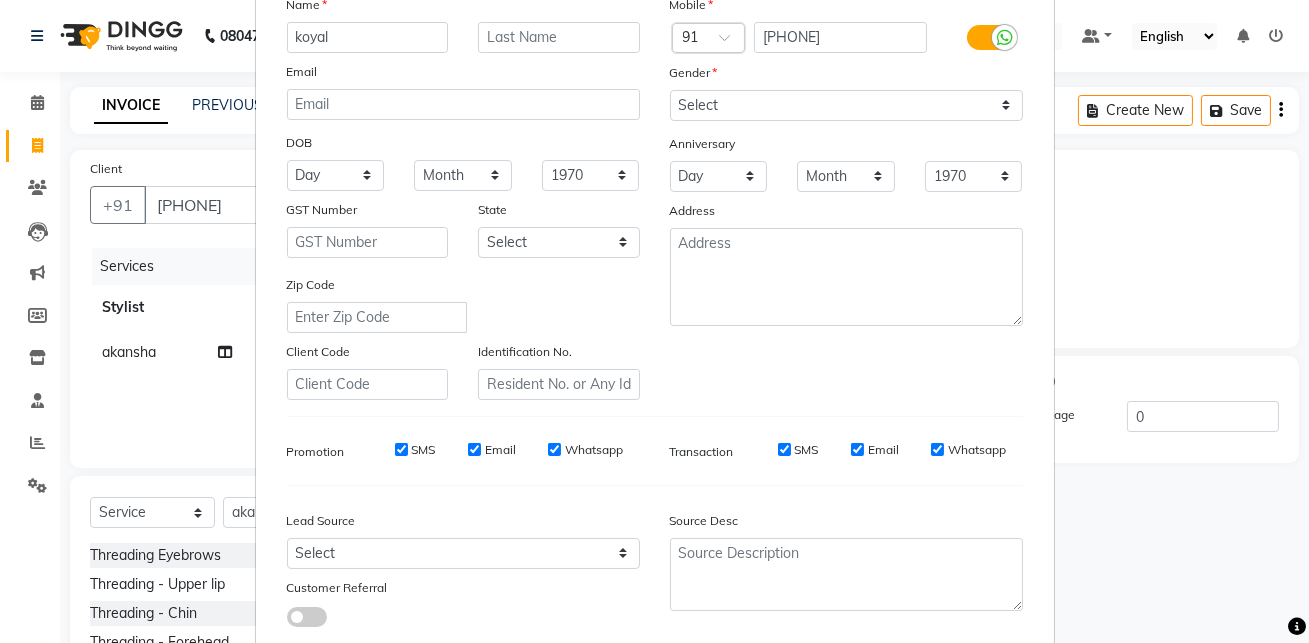 scroll, scrollTop: 286, scrollLeft: 0, axis: vertical 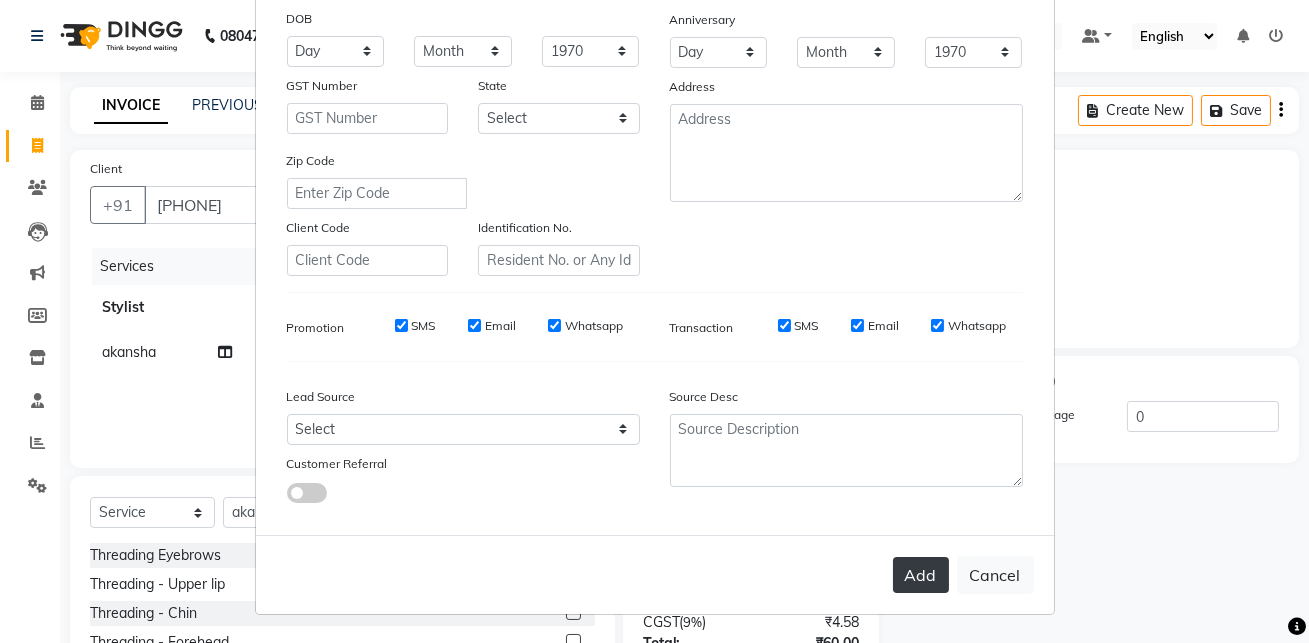 type on "koyal" 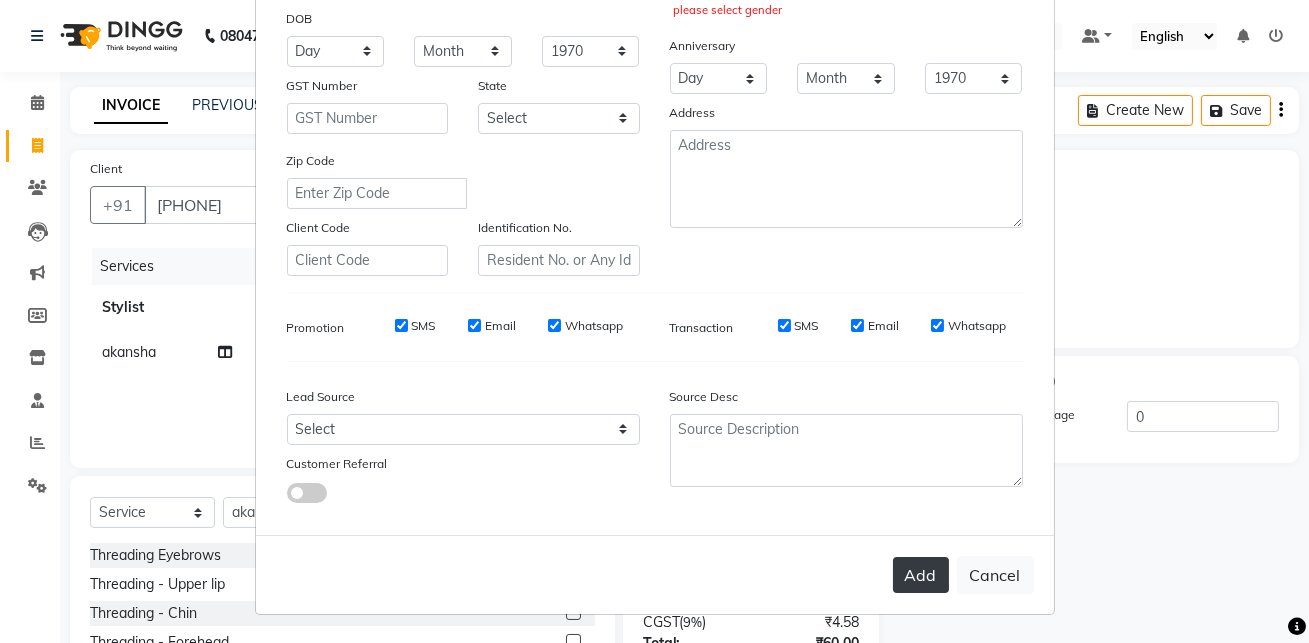 click on "Add" at bounding box center [921, 575] 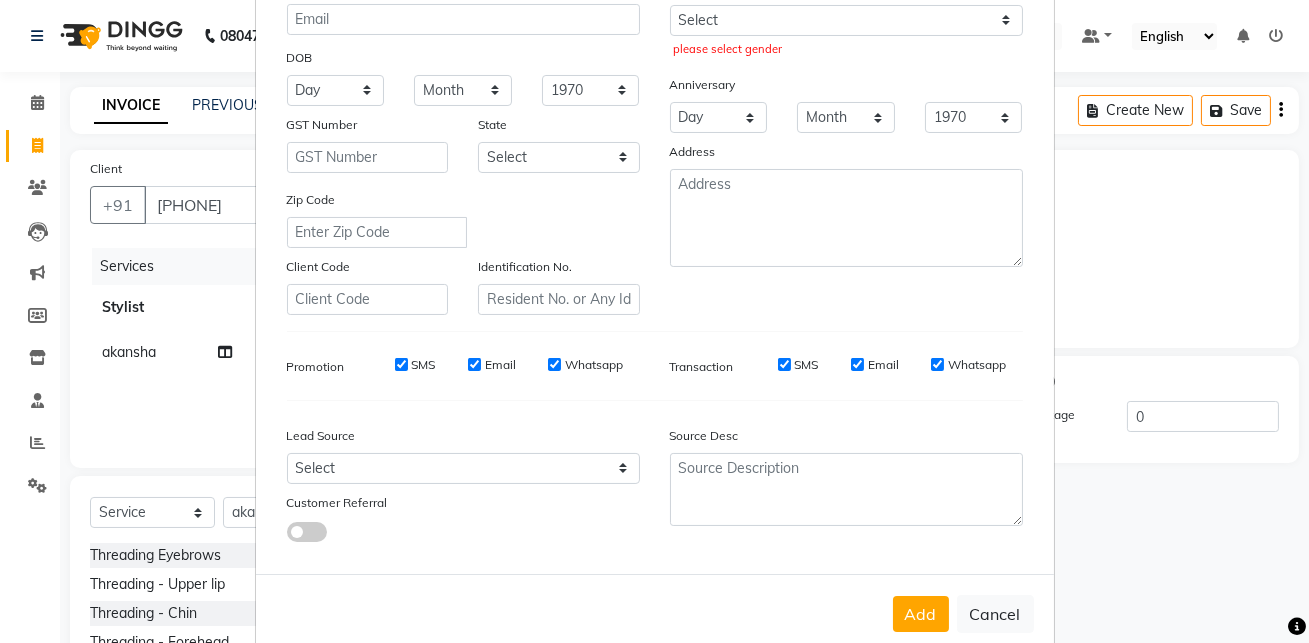 scroll, scrollTop: 232, scrollLeft: 0, axis: vertical 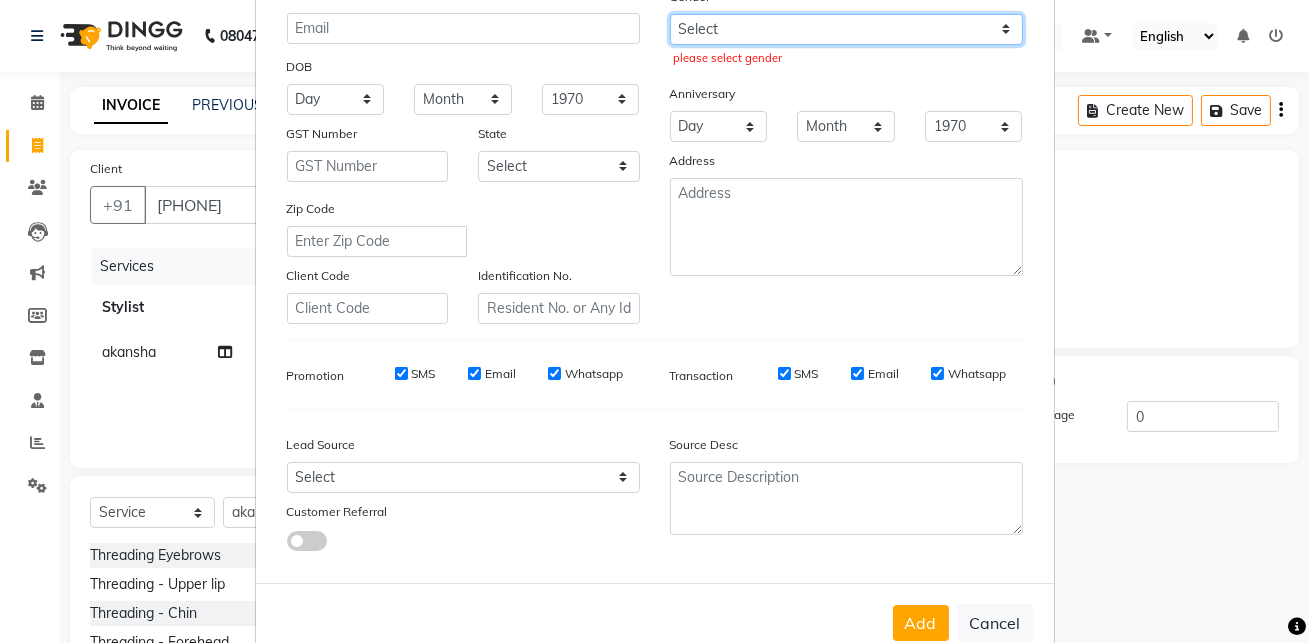 click on "Select Male Female Other Prefer Not To Say" at bounding box center (846, 29) 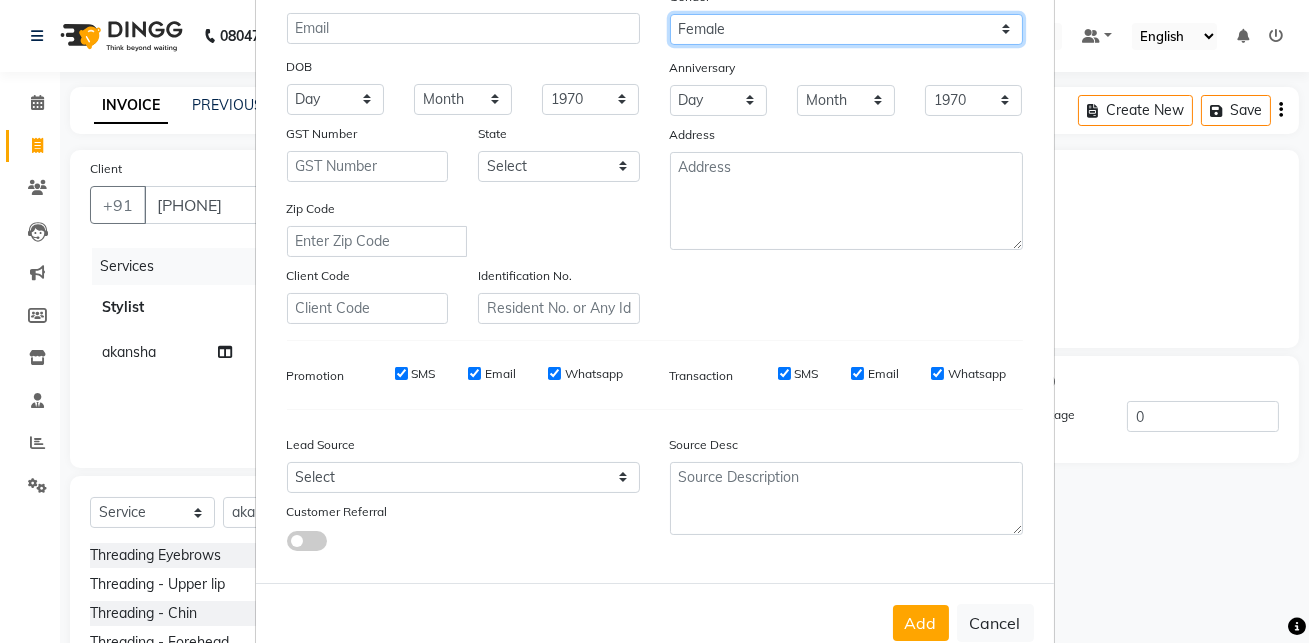 scroll, scrollTop: 286, scrollLeft: 0, axis: vertical 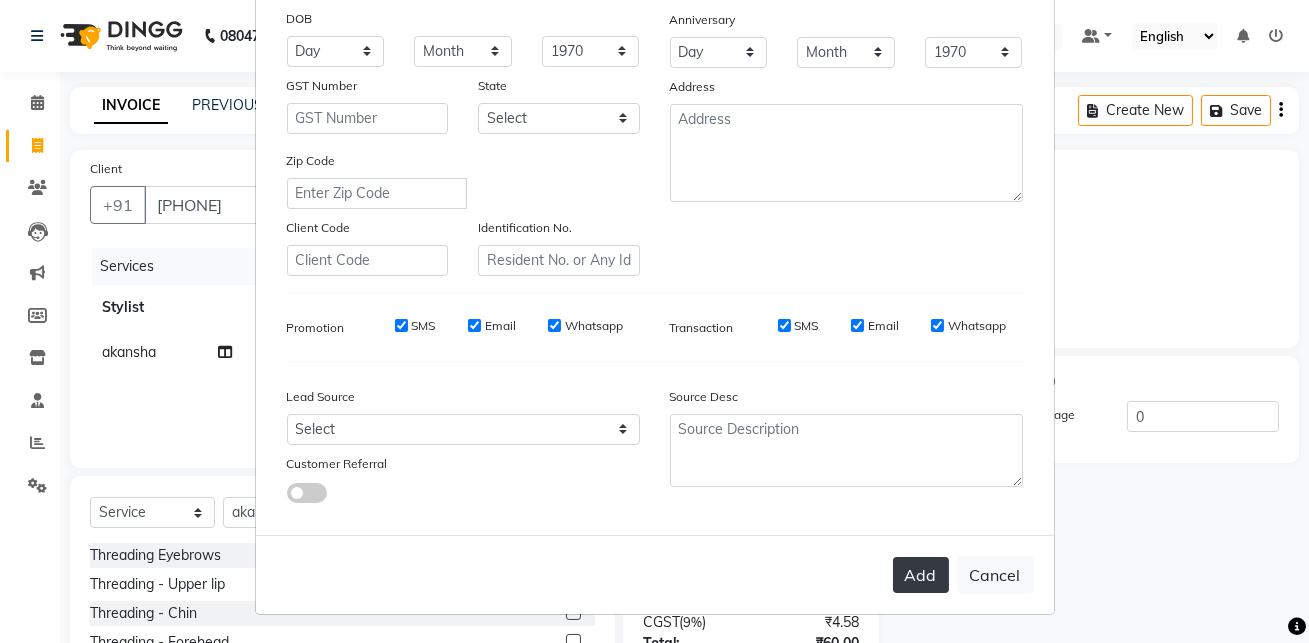 click on "Add" at bounding box center (921, 575) 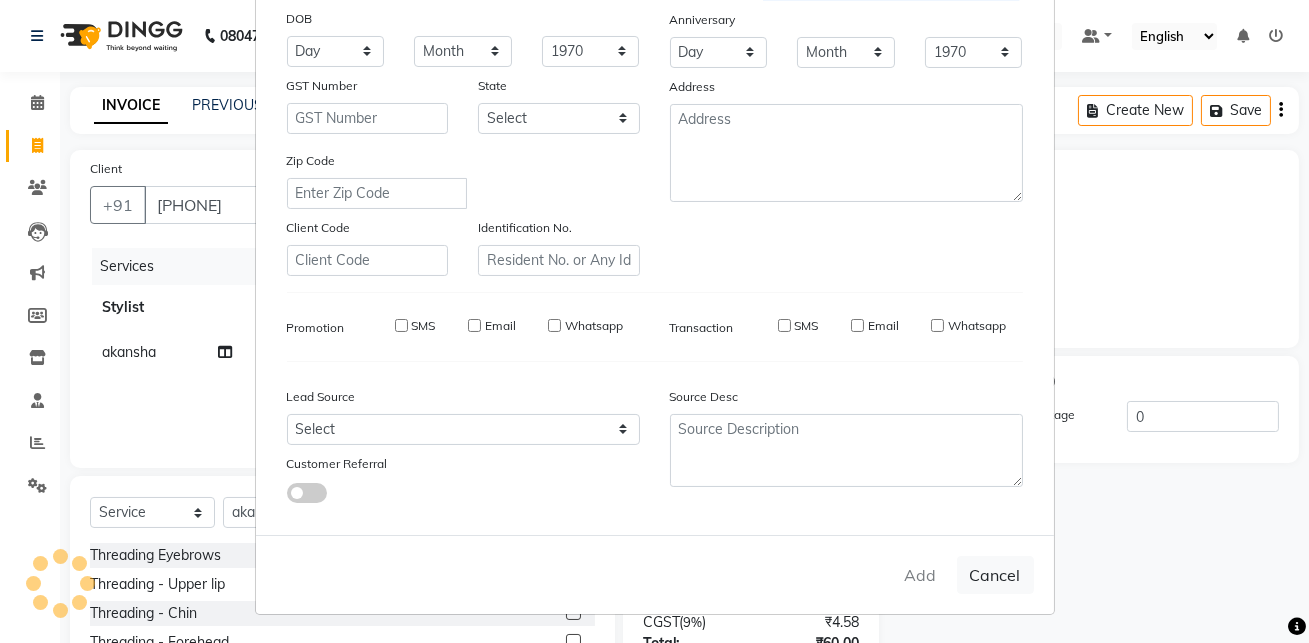 type 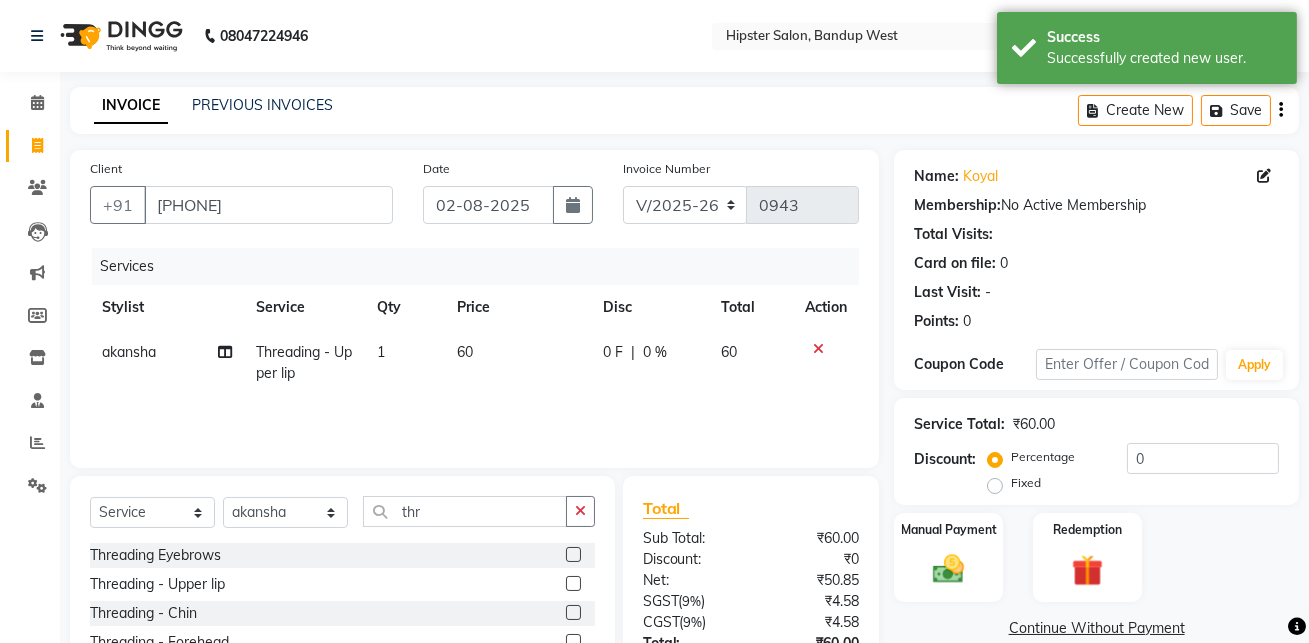 scroll, scrollTop: 118, scrollLeft: 0, axis: vertical 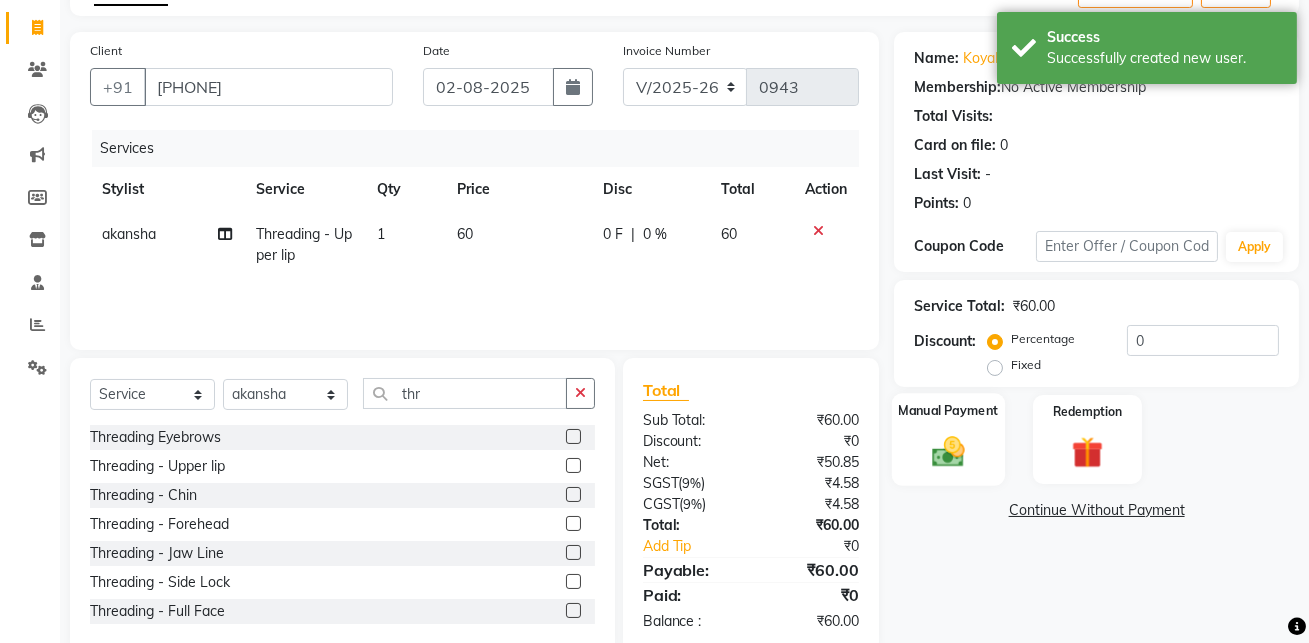 click 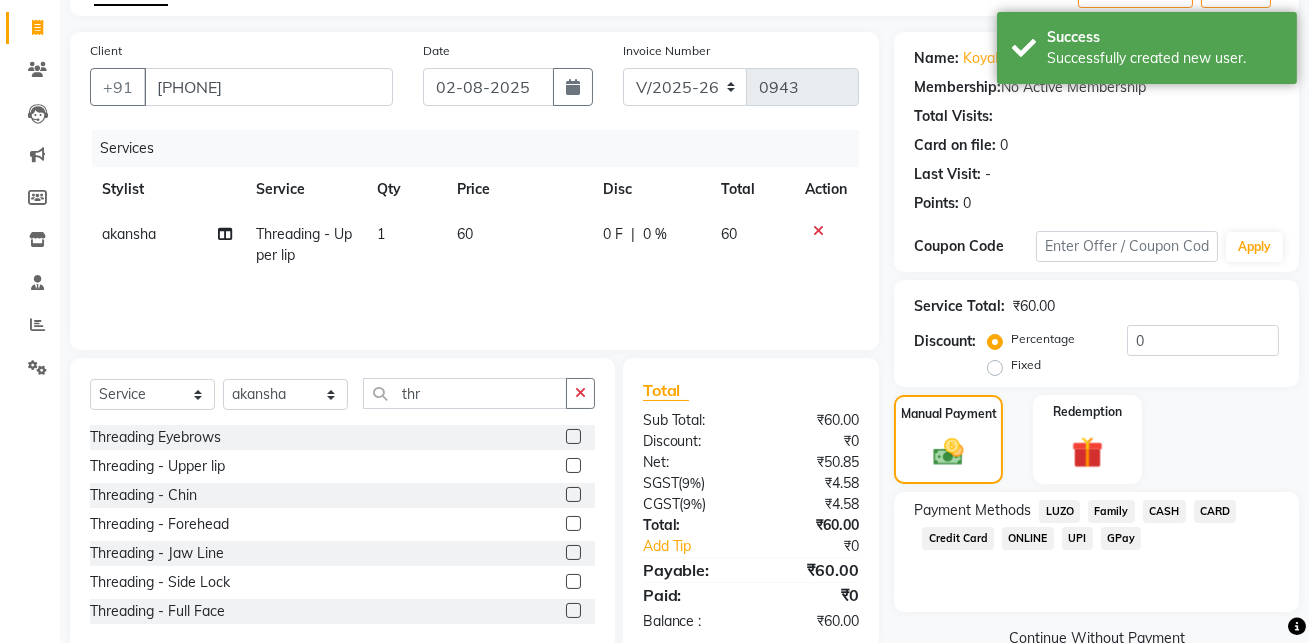click on "GPay" 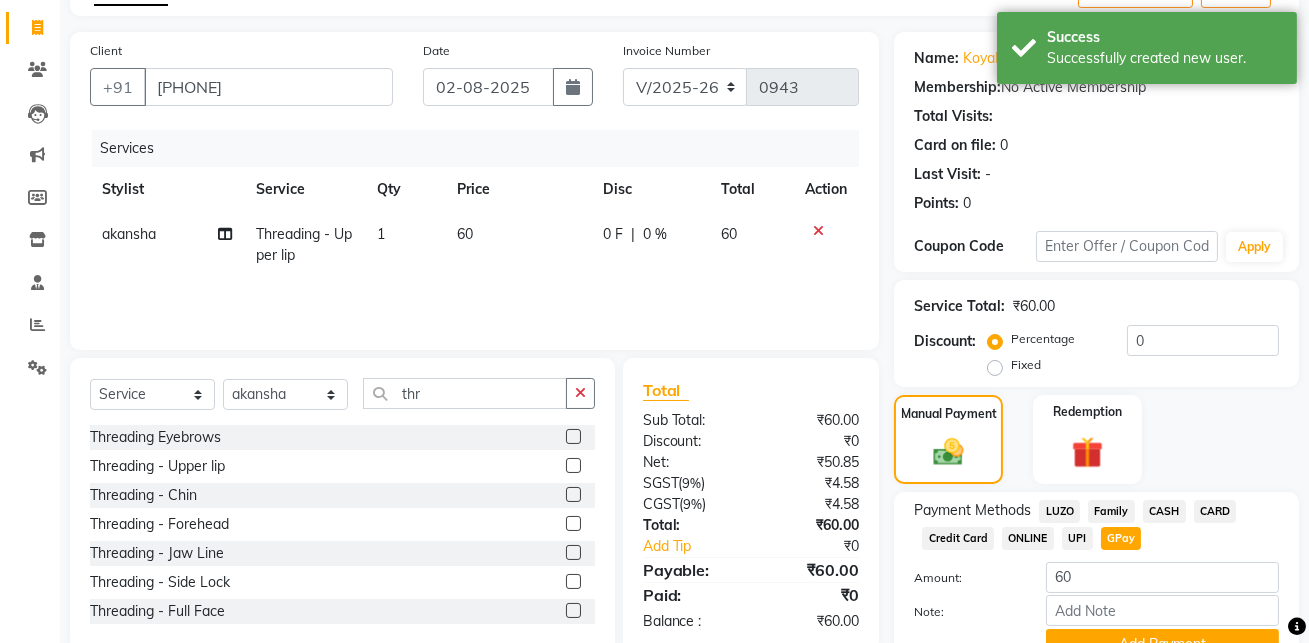 scroll, scrollTop: 214, scrollLeft: 0, axis: vertical 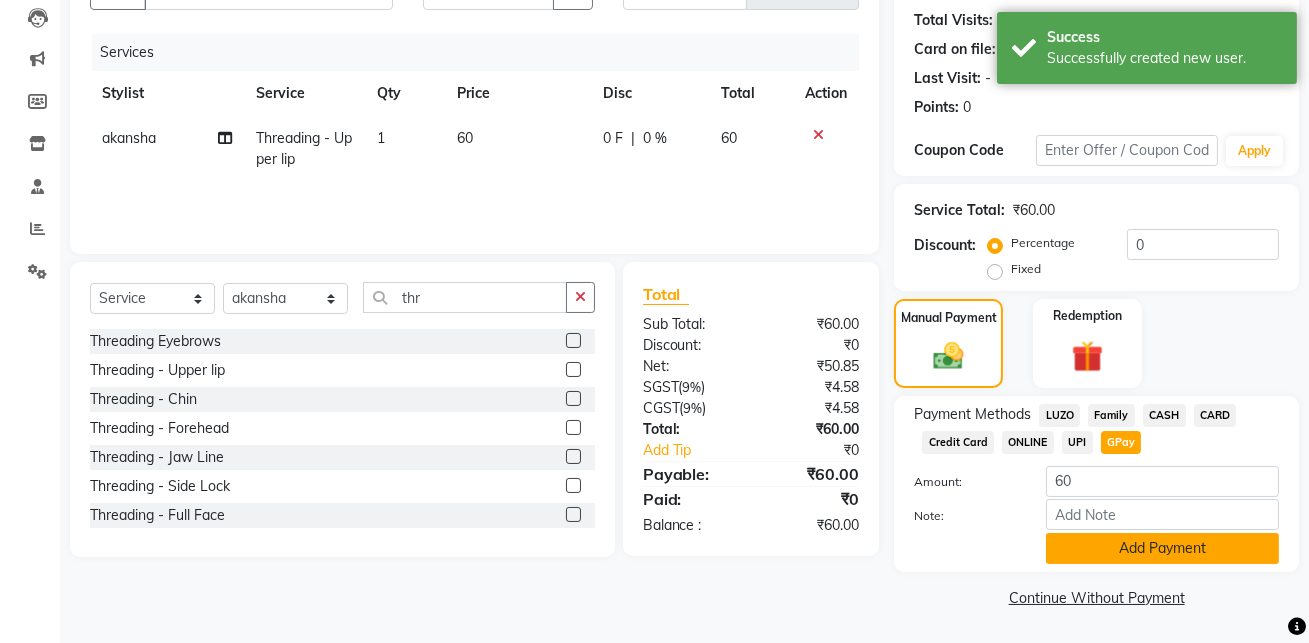 click on "Add Payment" 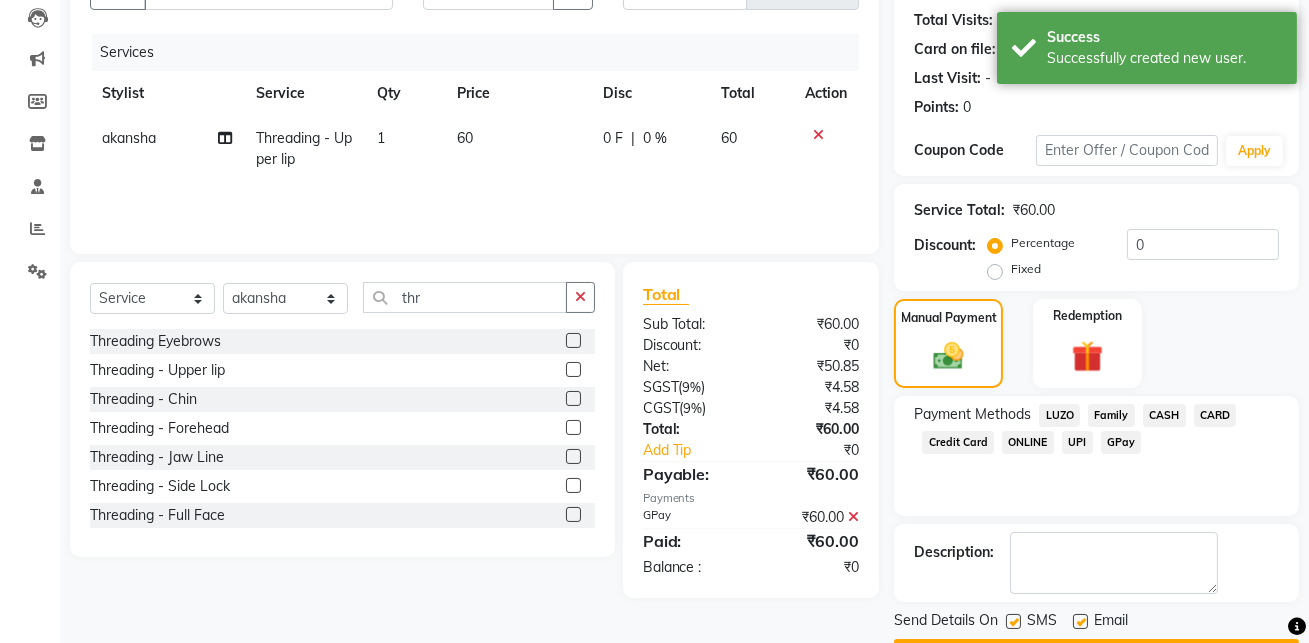 scroll, scrollTop: 270, scrollLeft: 0, axis: vertical 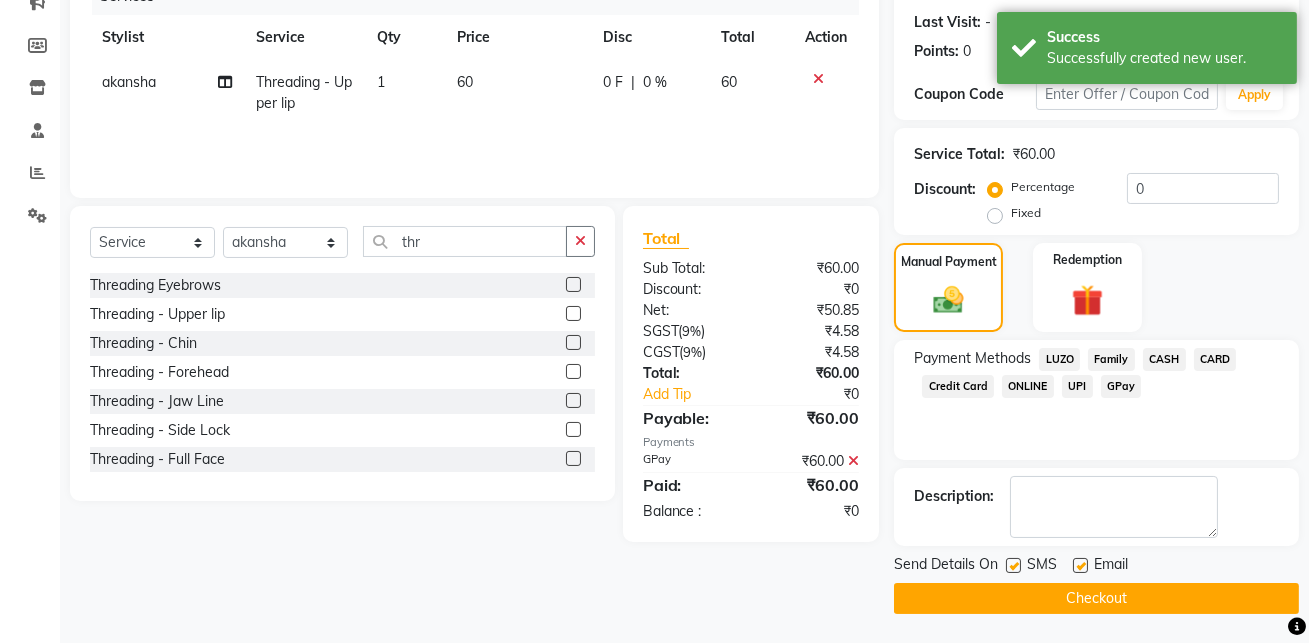 click 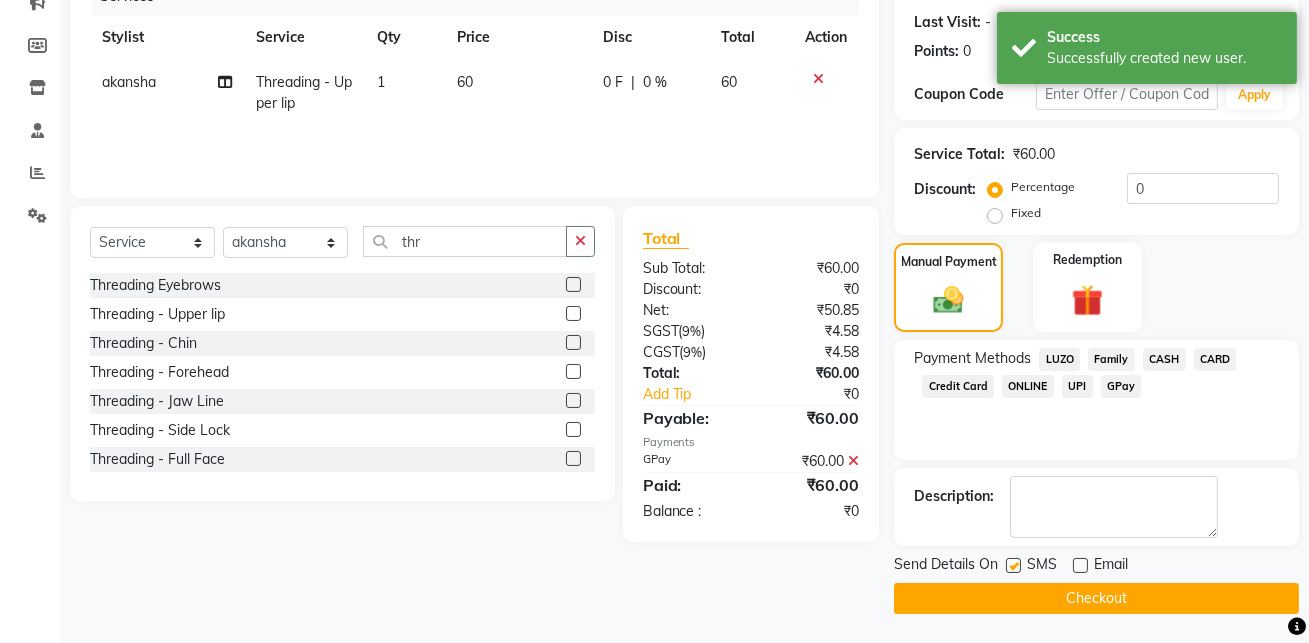 click on "Send Details On SMS Email" 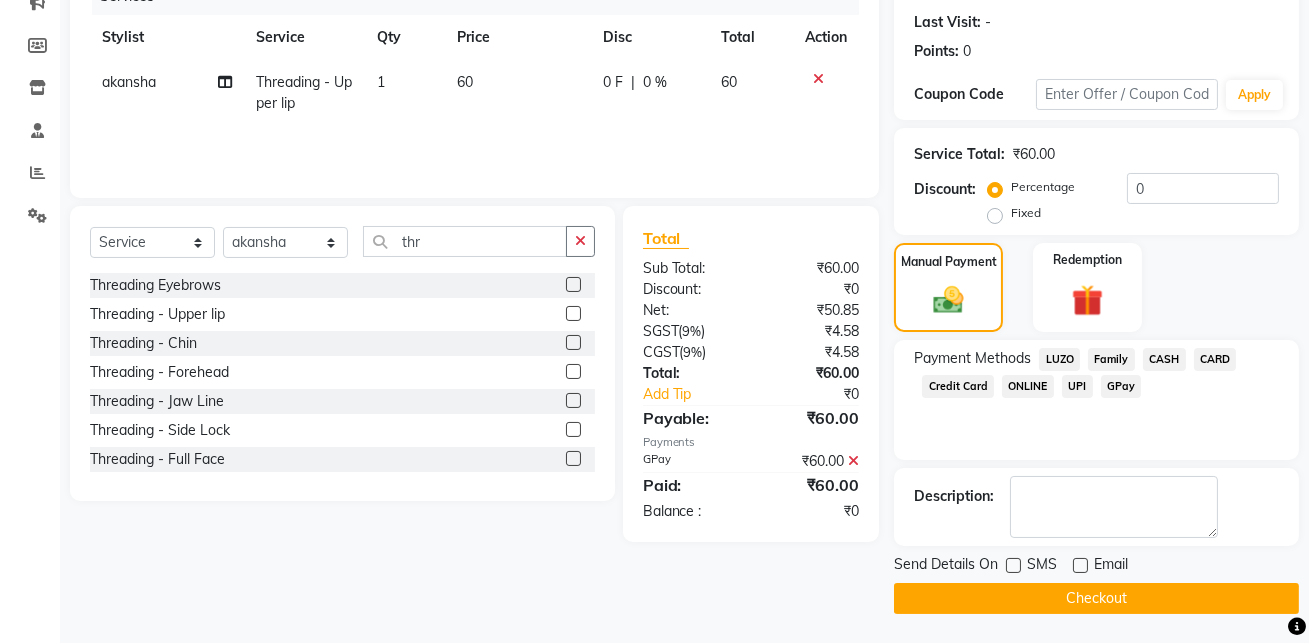 click on "Checkout" 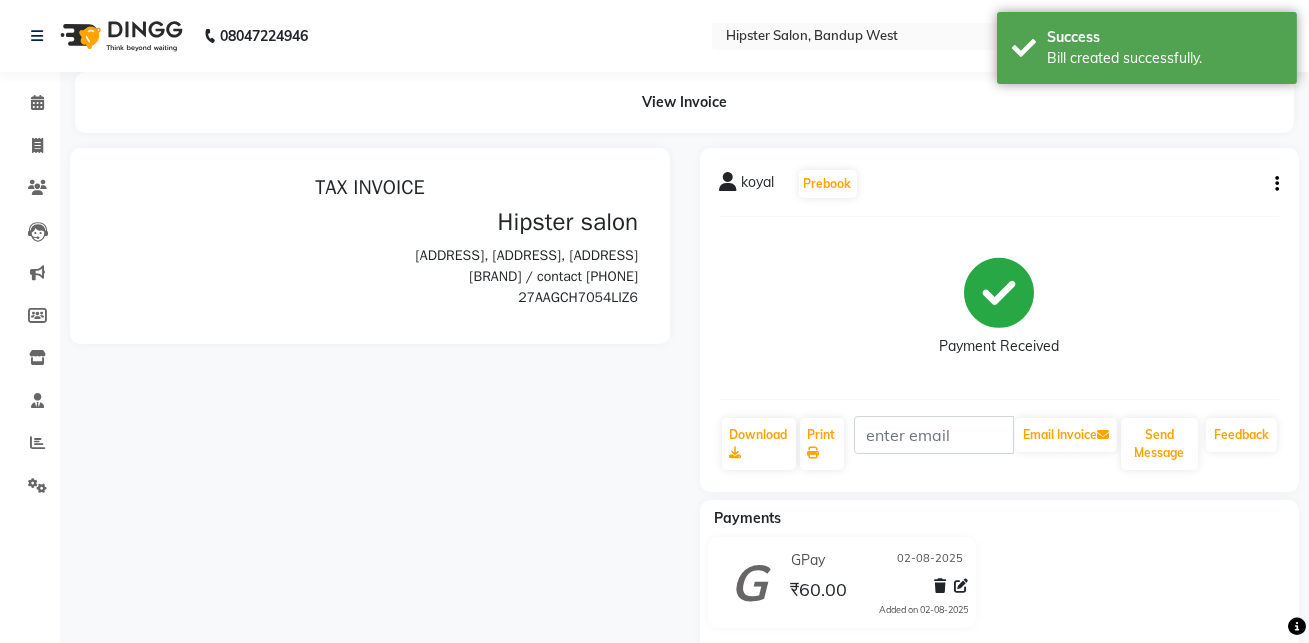 scroll, scrollTop: 0, scrollLeft: 0, axis: both 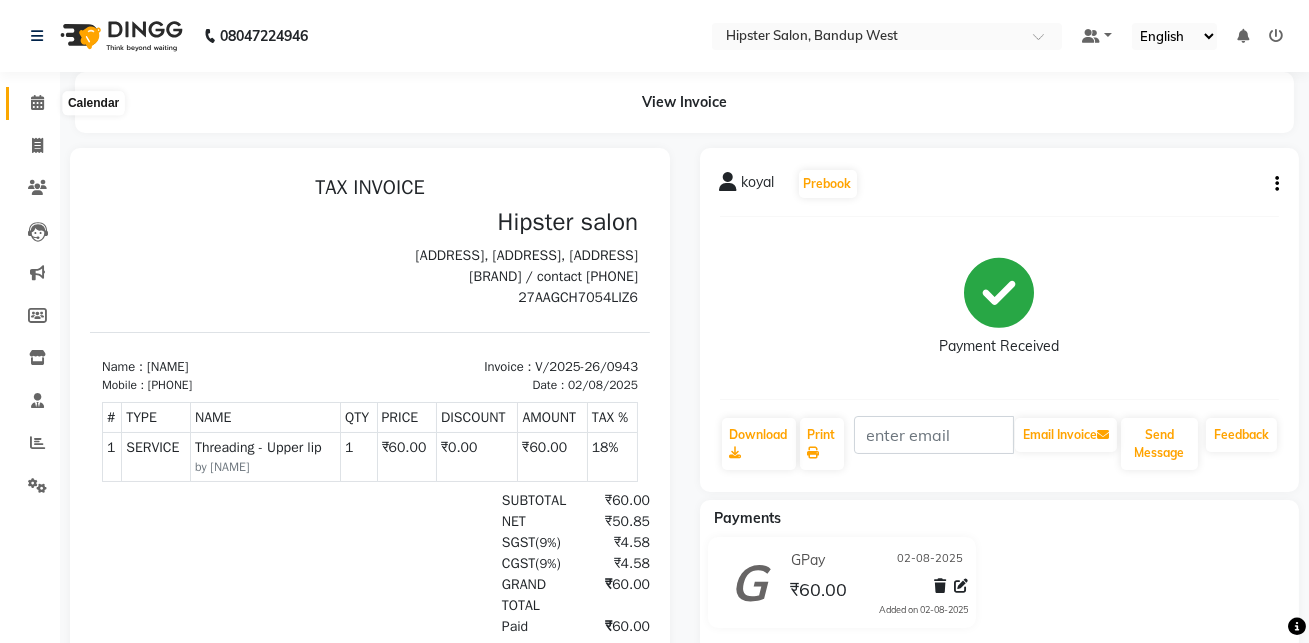 click 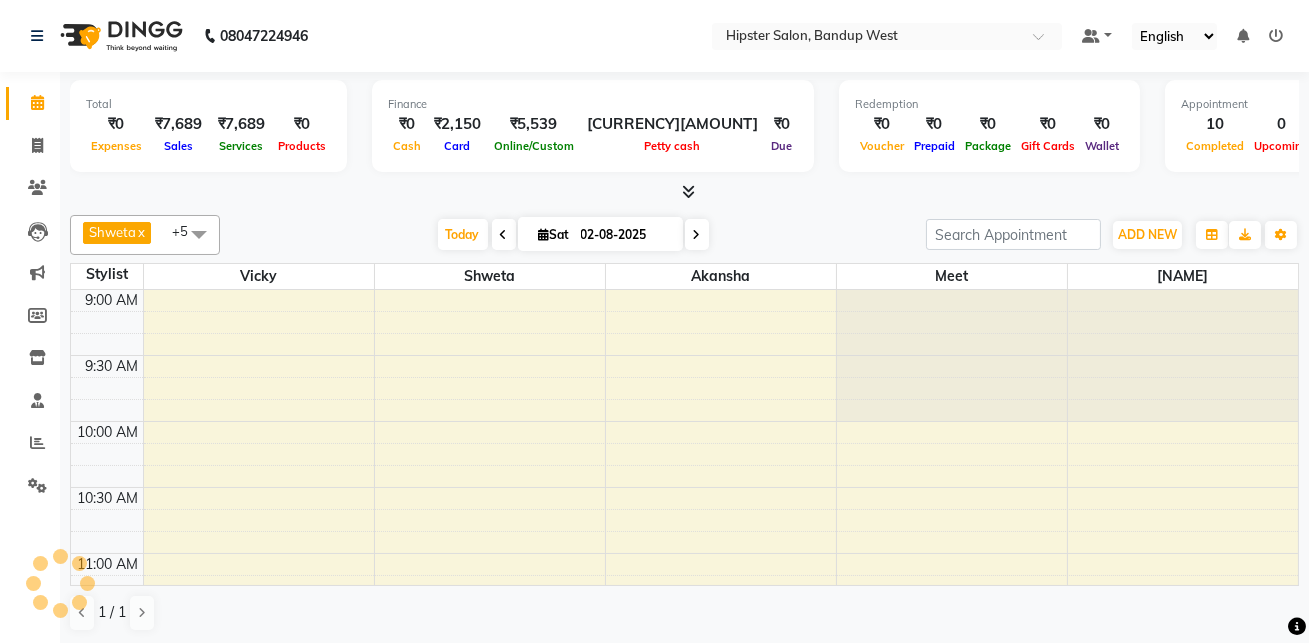 scroll, scrollTop: 1448, scrollLeft: 0, axis: vertical 